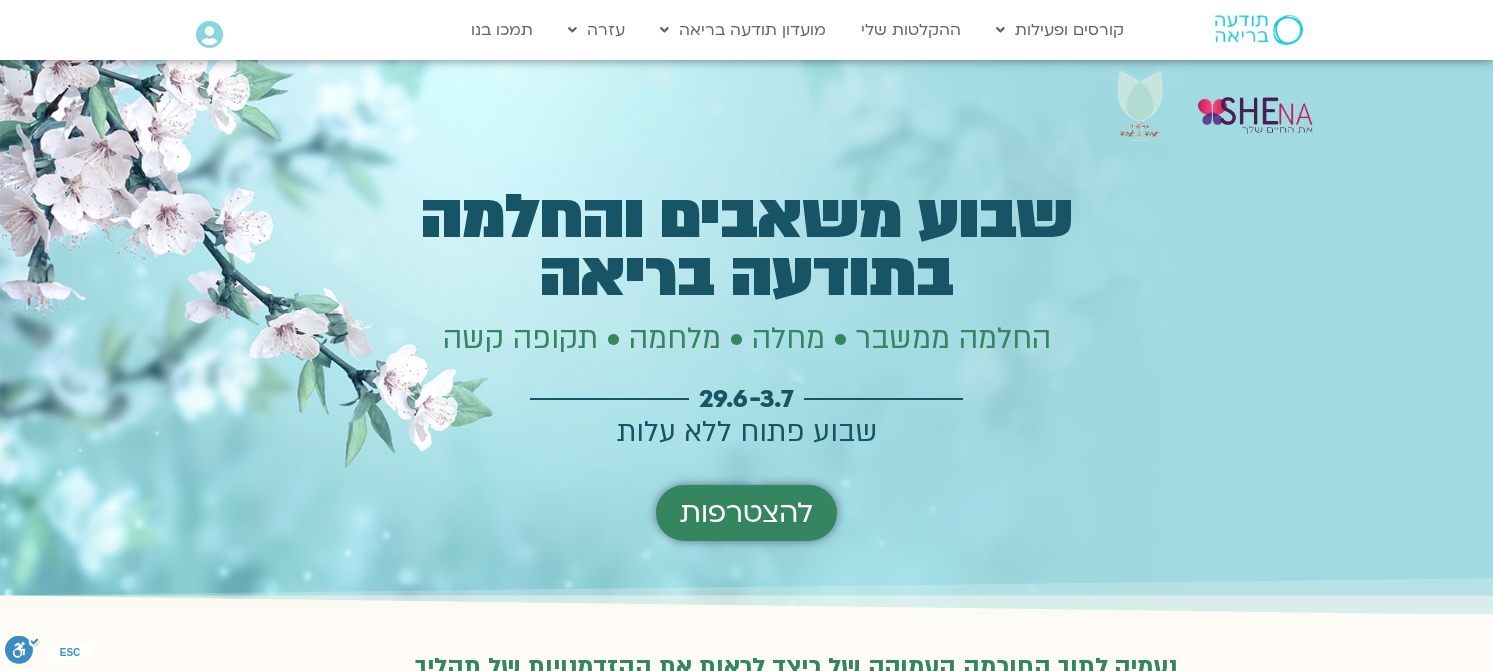 scroll, scrollTop: 2791, scrollLeft: 0, axis: vertical 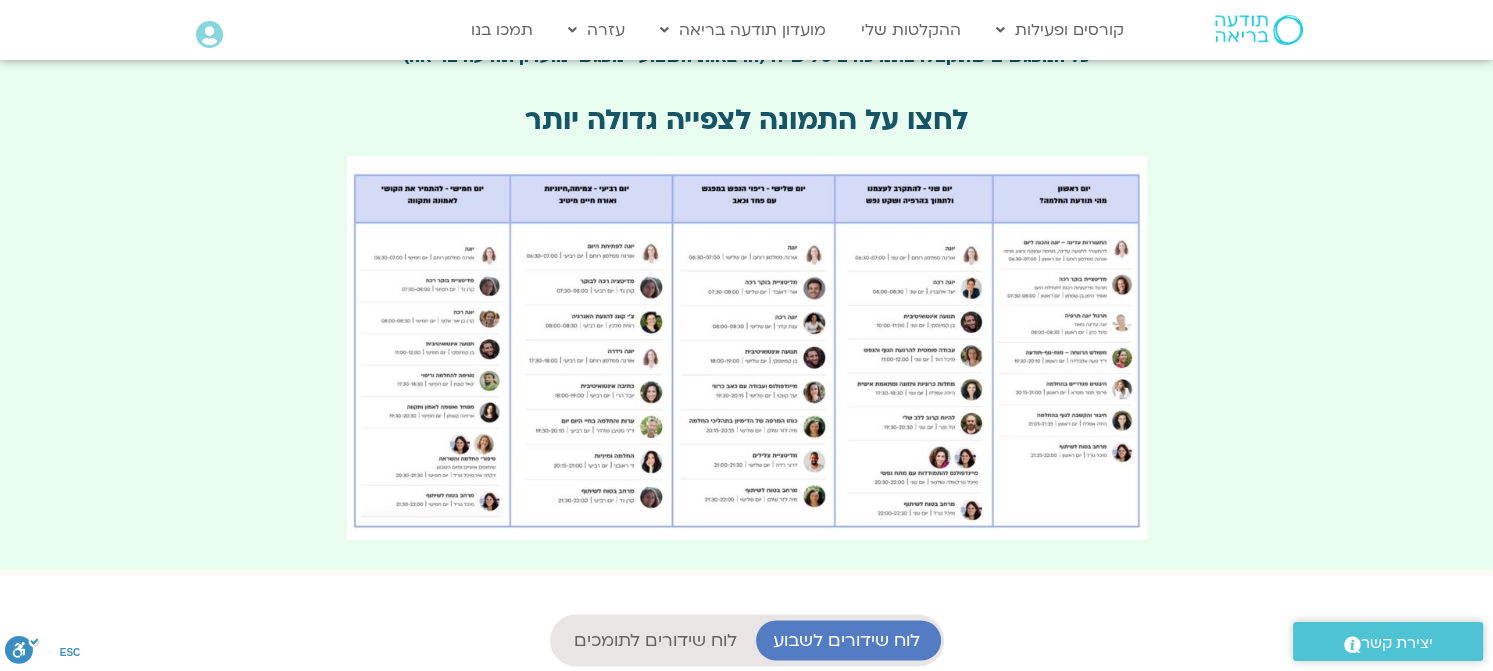 click at bounding box center [747, 348] 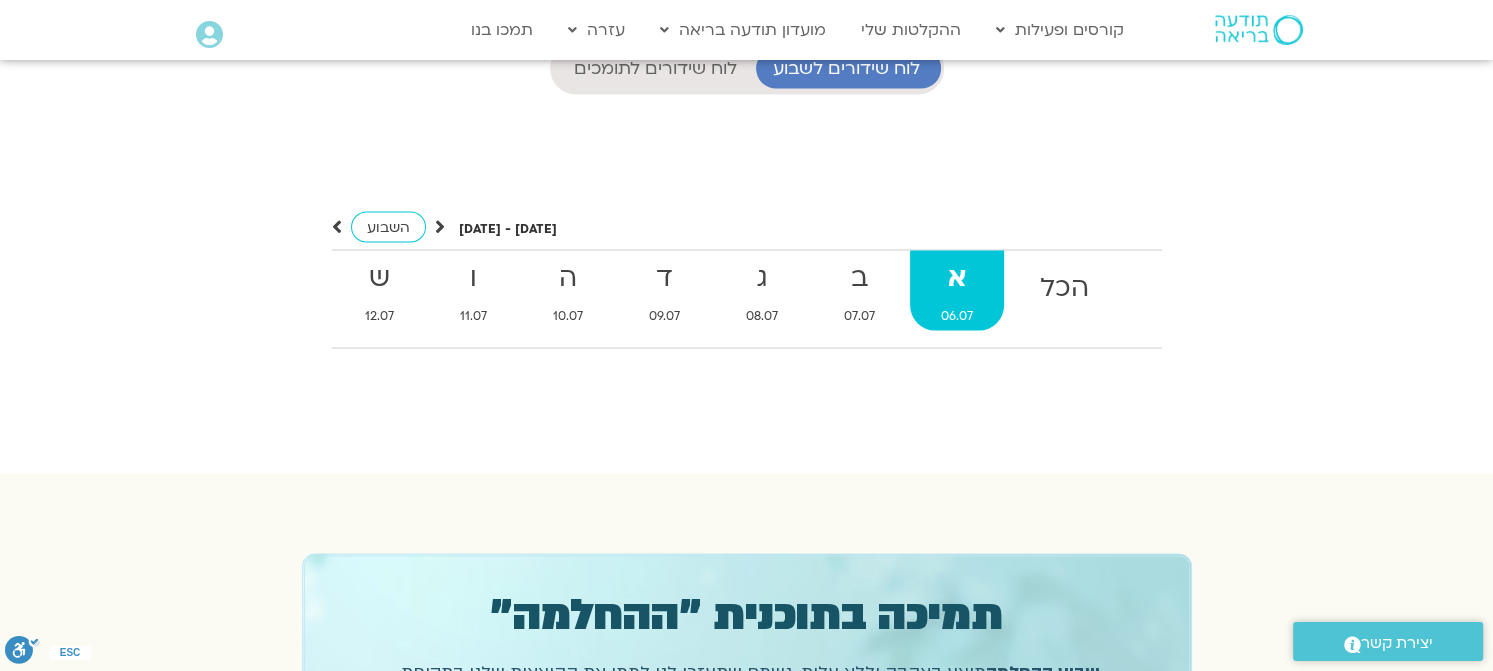 scroll, scrollTop: 3814, scrollLeft: 0, axis: vertical 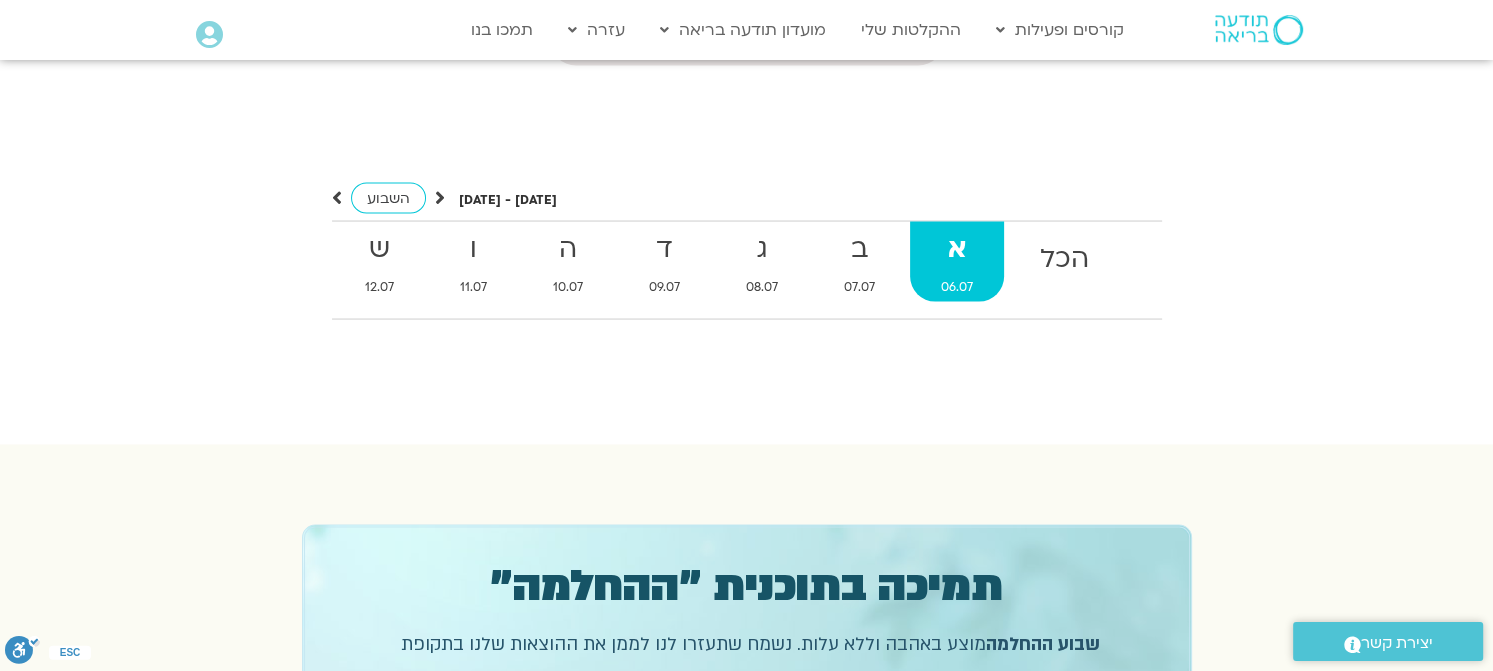 click on "06.07" at bounding box center [957, 287] 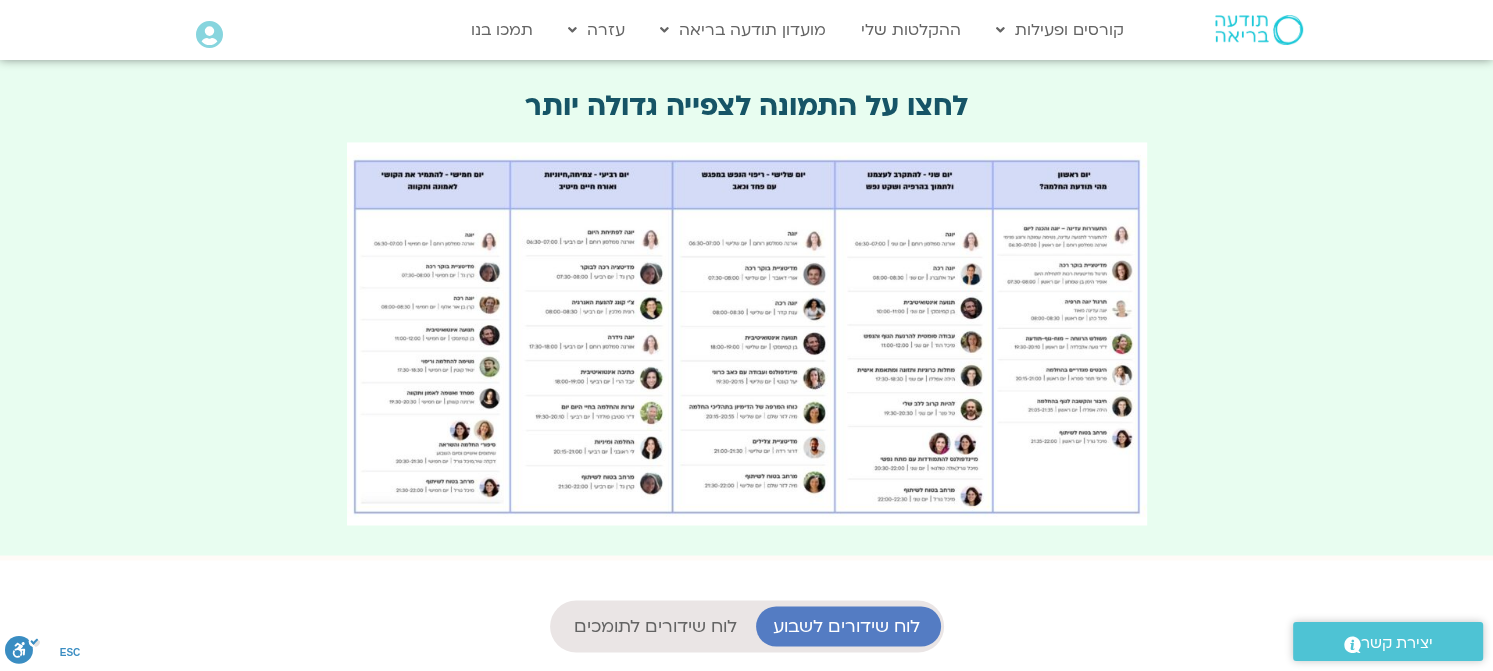 scroll, scrollTop: 3414, scrollLeft: 0, axis: vertical 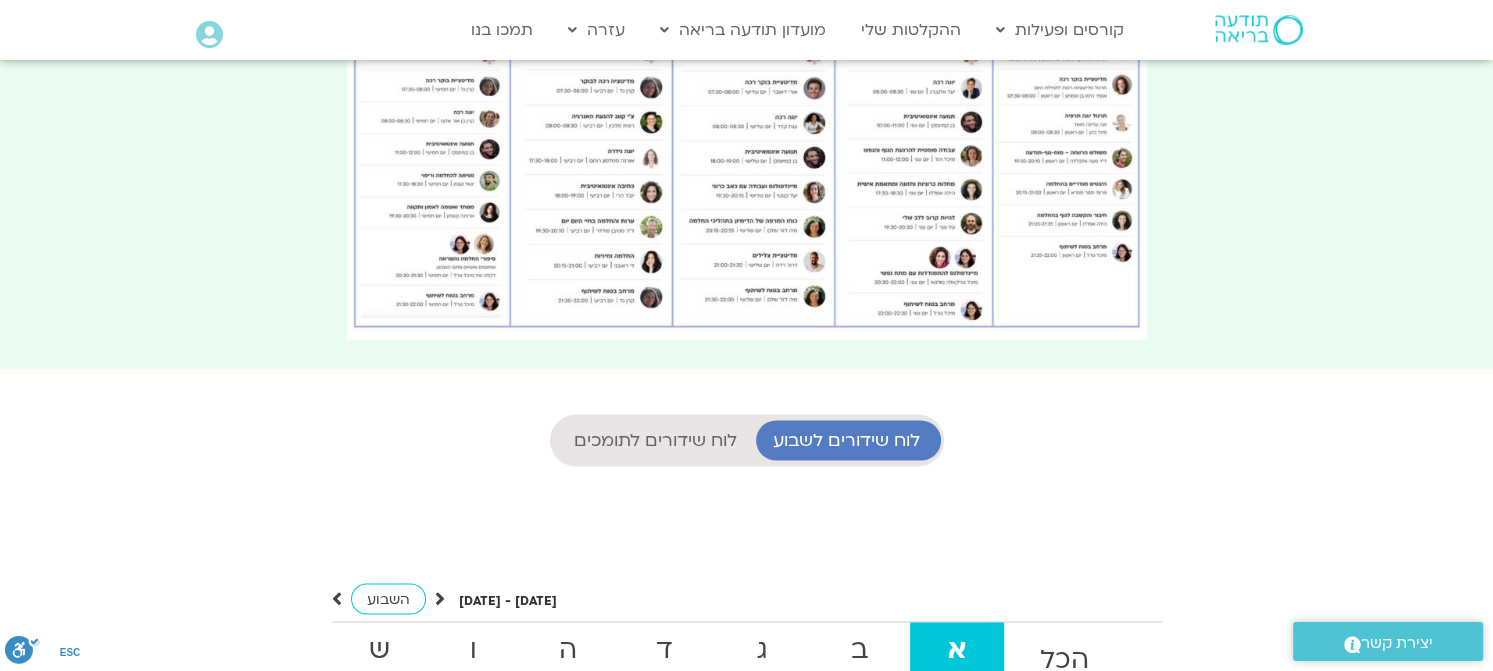 click on "לוח שידורים לשבוע" at bounding box center [846, 440] 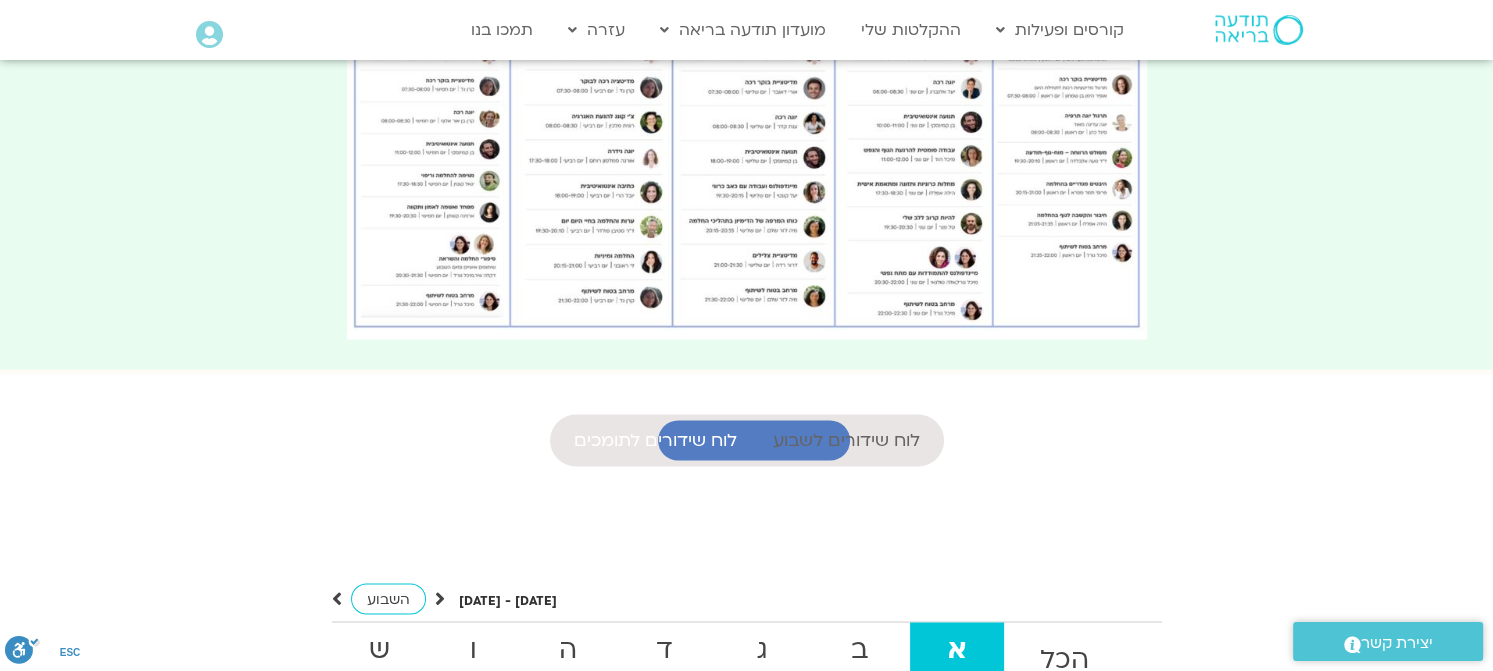 scroll, scrollTop: 16, scrollLeft: 0, axis: vertical 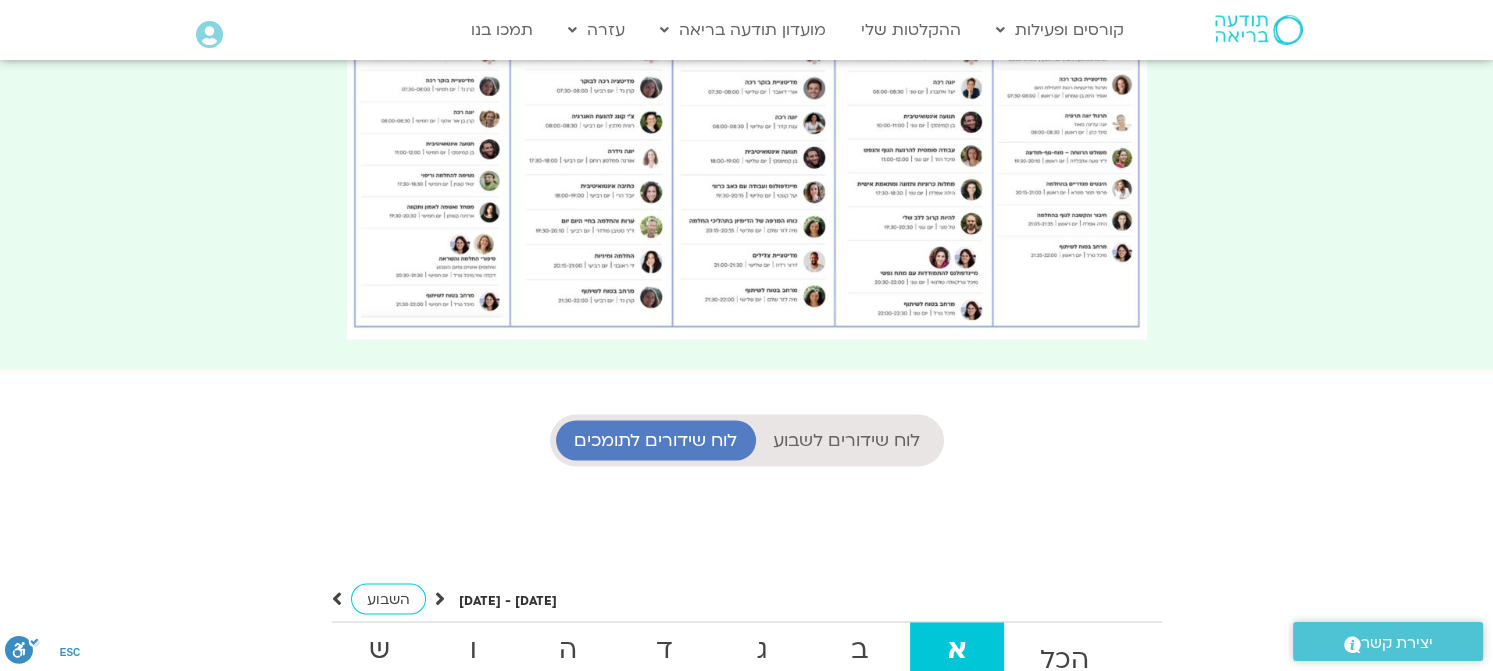 click on "לוח שידורים לשבוע" at bounding box center [846, 440] 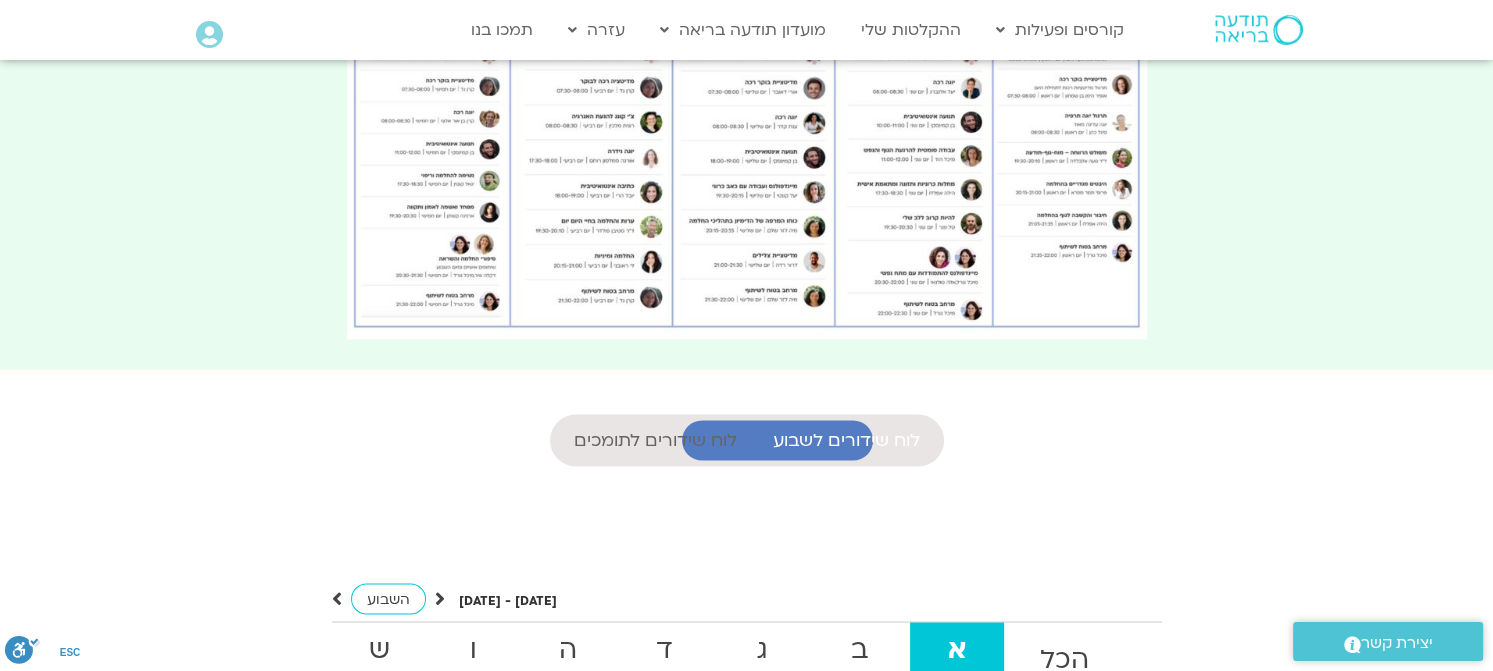 scroll, scrollTop: 380, scrollLeft: 0, axis: vertical 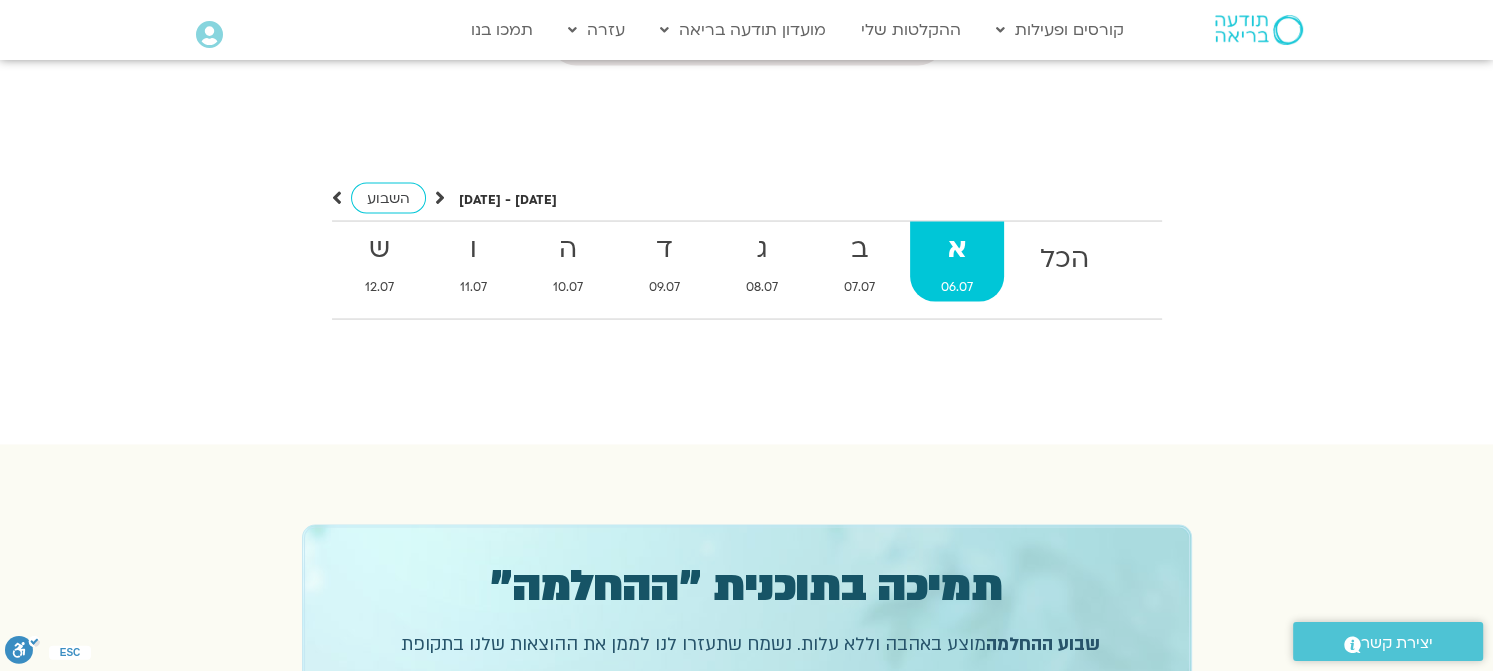 click on "06.07" at bounding box center (957, 287) 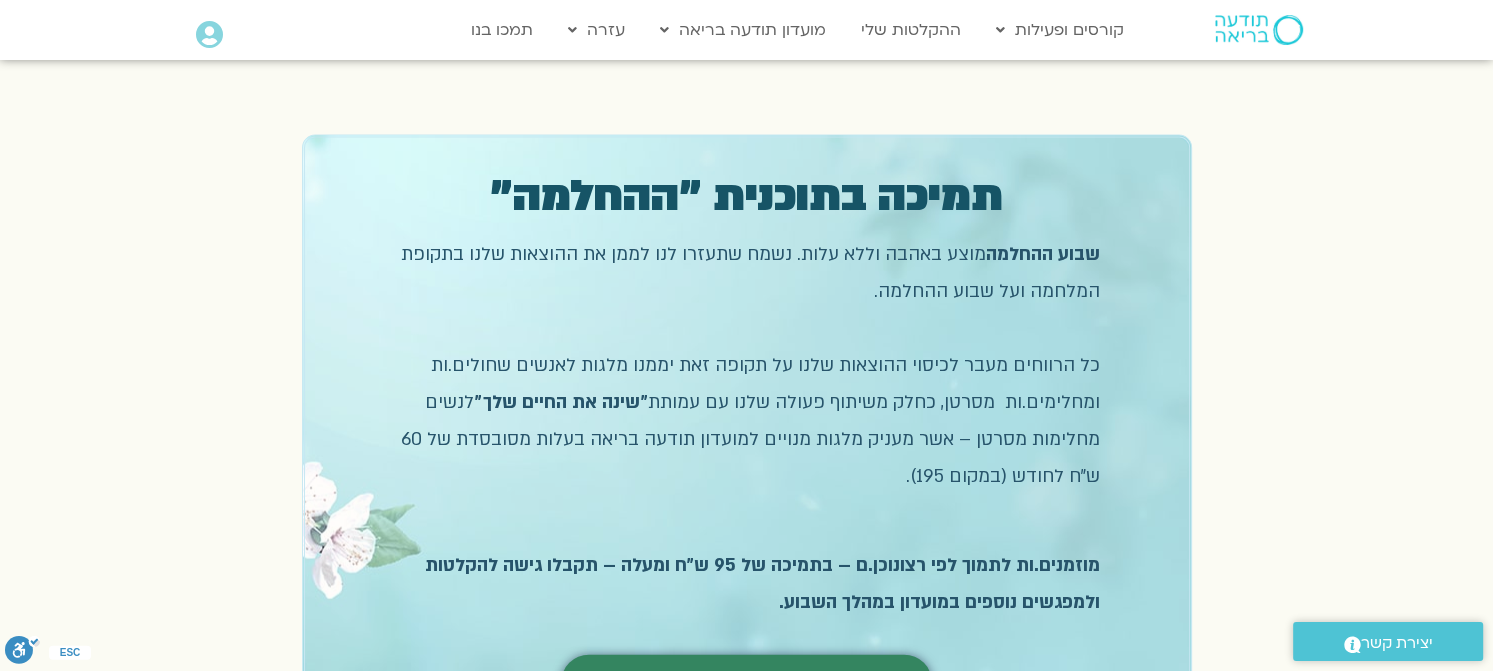 scroll, scrollTop: 4314, scrollLeft: 0, axis: vertical 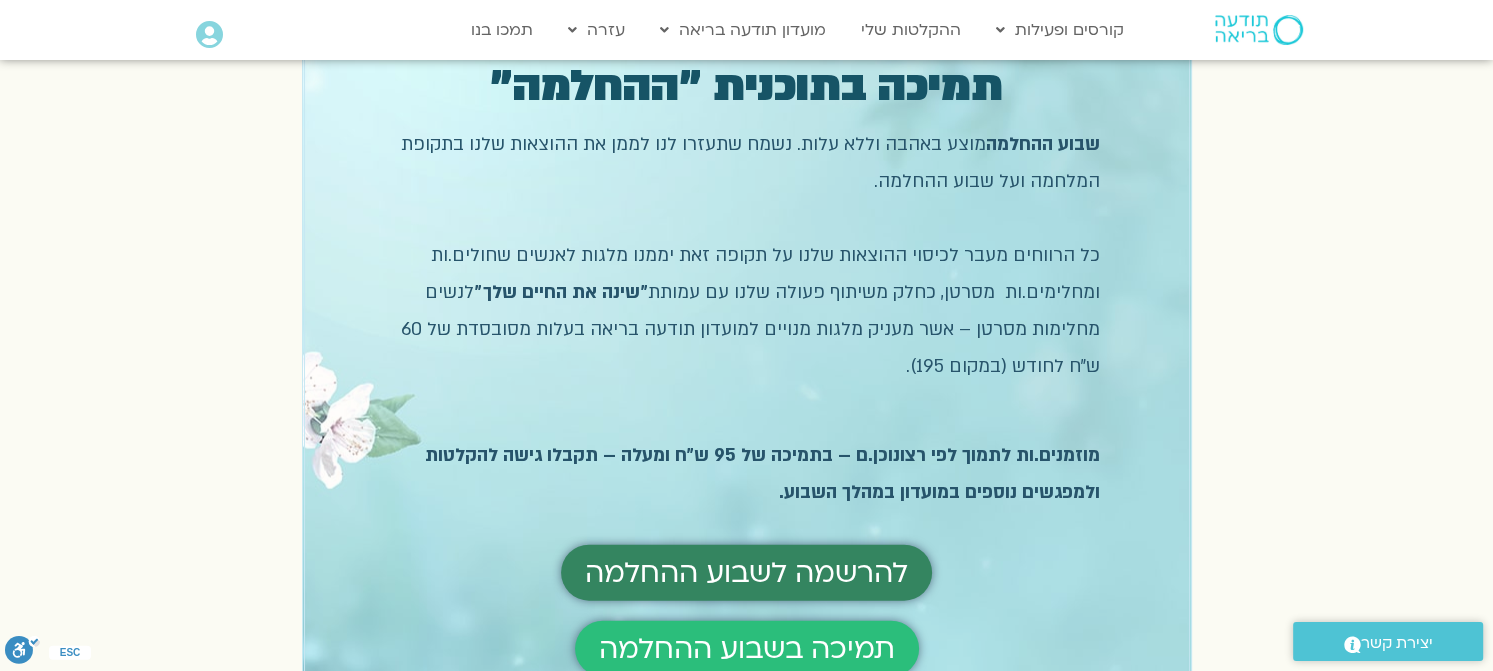 click on "להרשמה לשבוע ההחלמה" at bounding box center [746, 573] 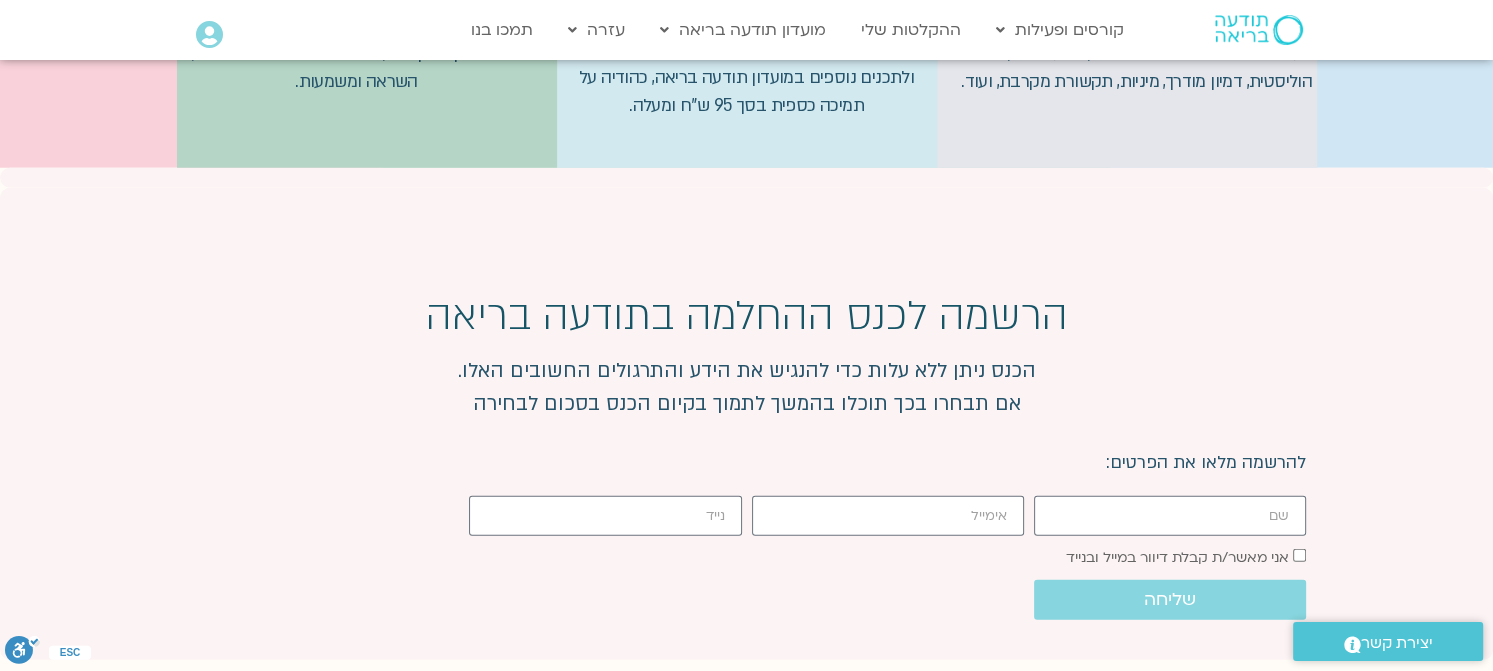 scroll, scrollTop: 5401, scrollLeft: 0, axis: vertical 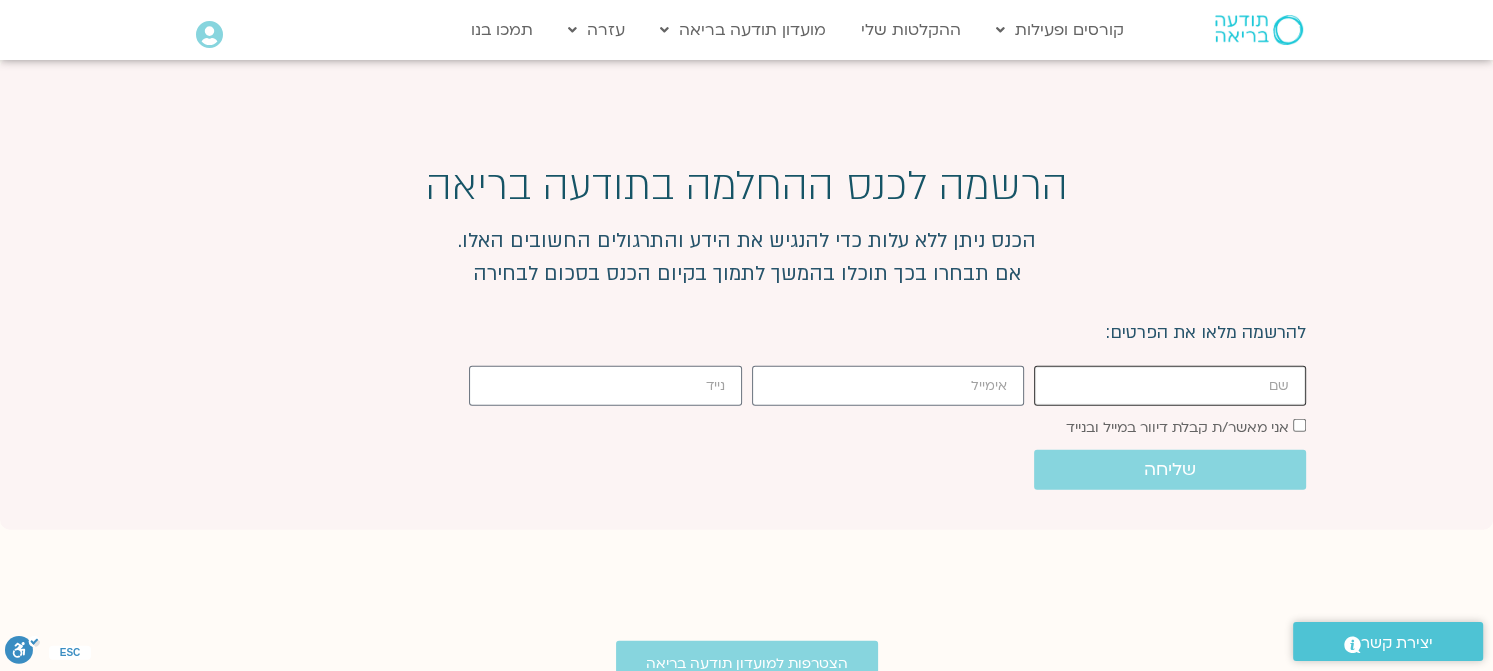 click on "firstname" at bounding box center (1170, 386) 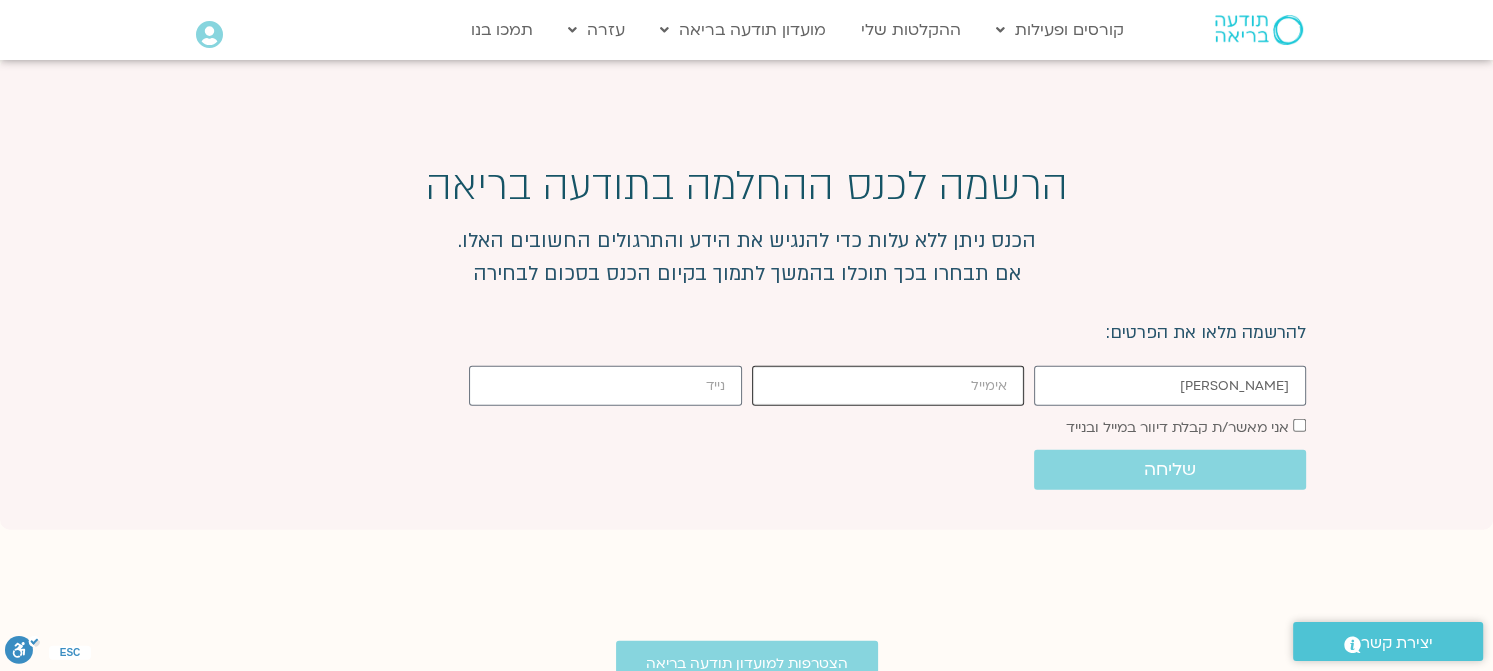 click on "email" at bounding box center (888, 386) 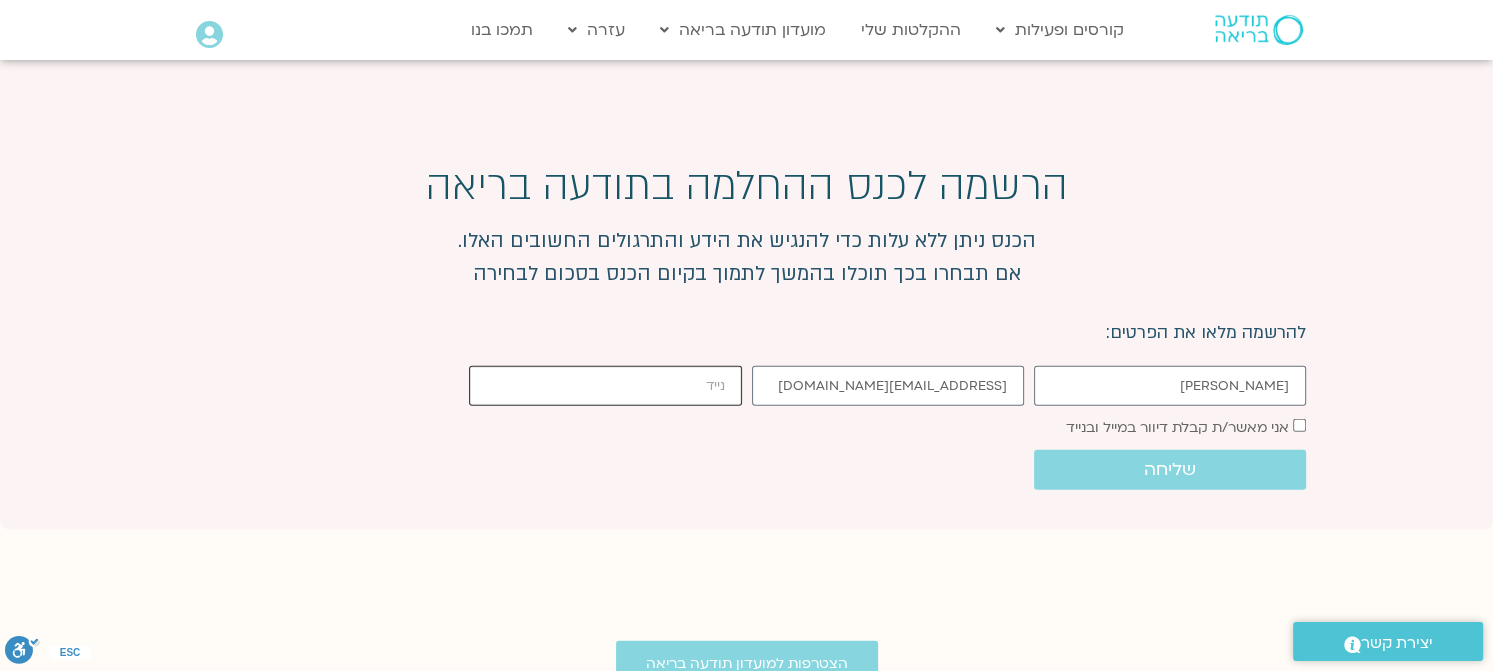 click on "cellphone" at bounding box center [605, 386] 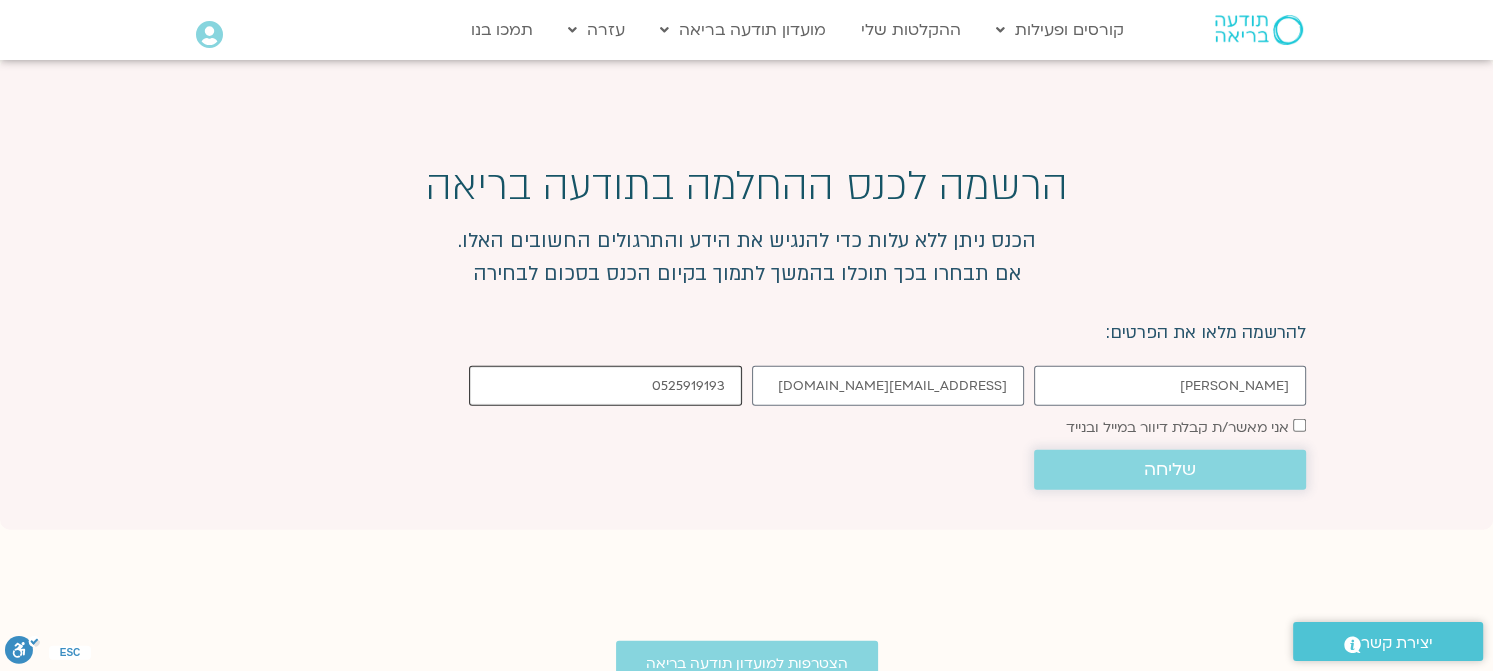 type on "0525919193" 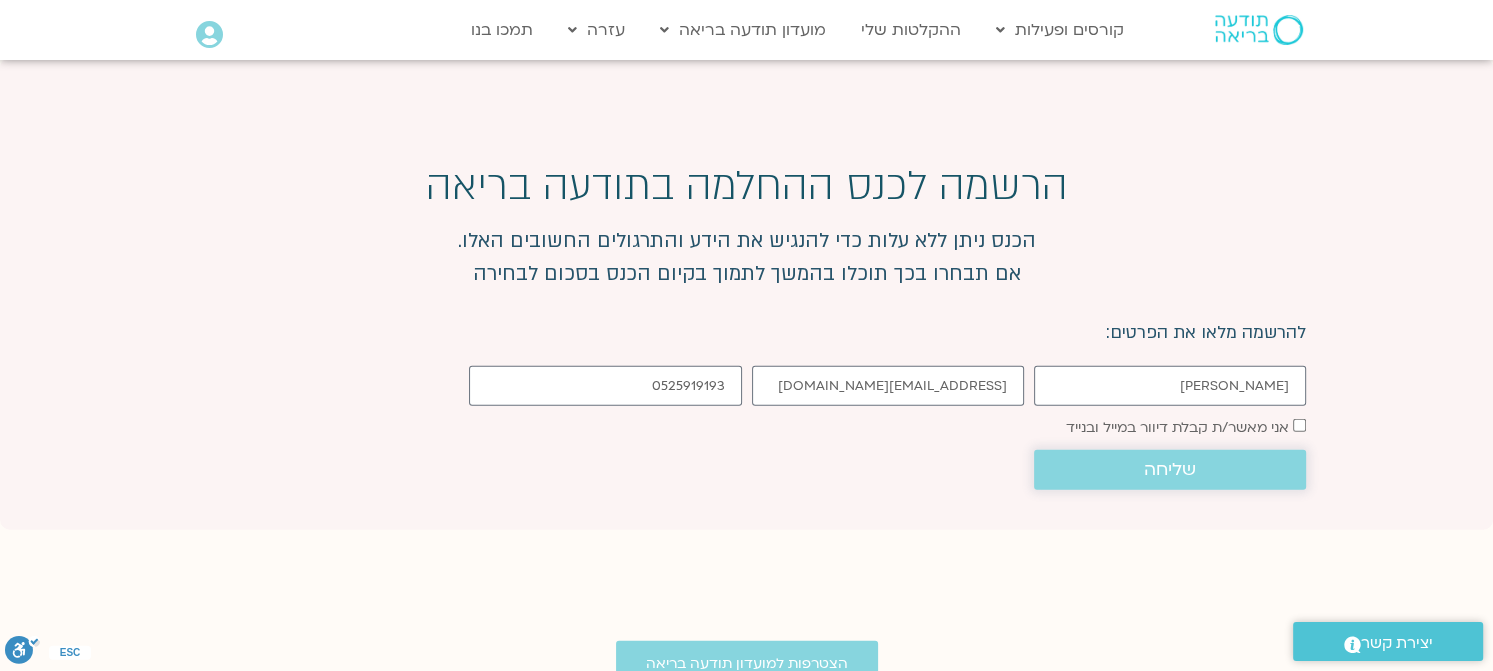 click on "שליחה" at bounding box center [1170, 470] 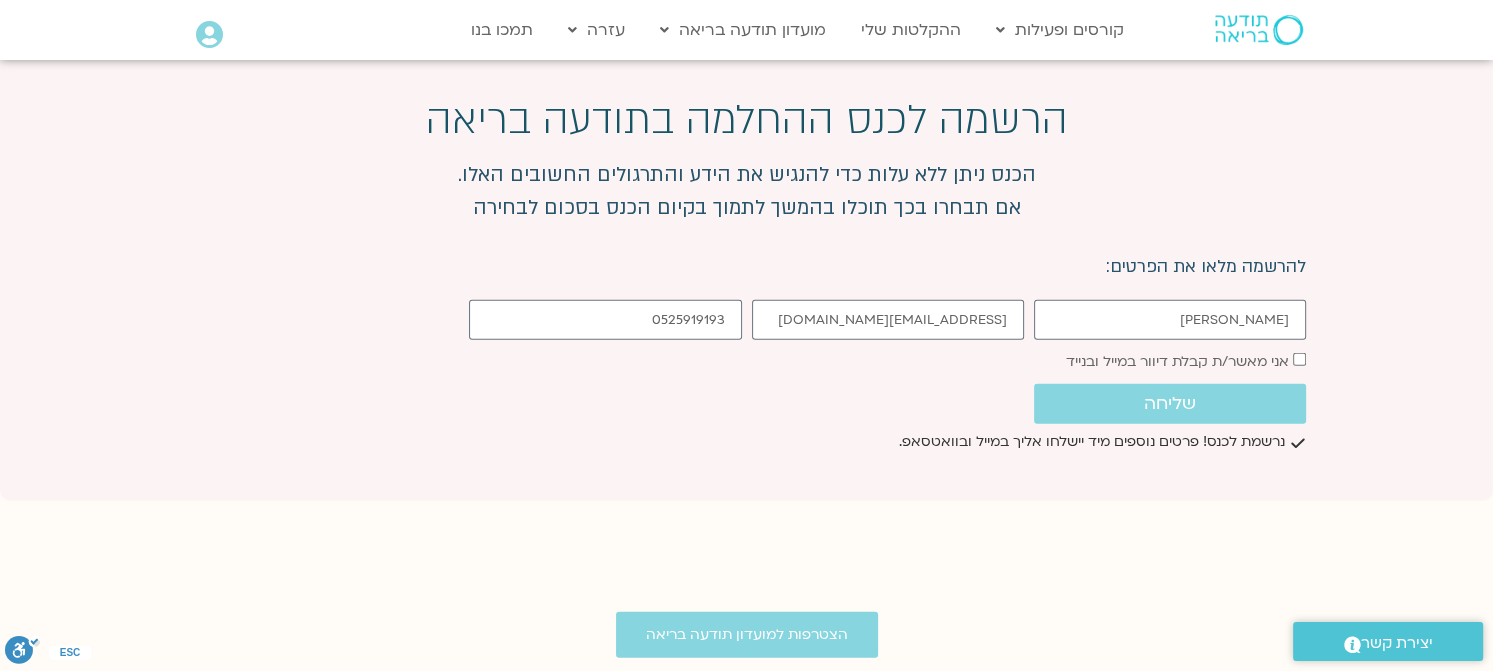 scroll, scrollTop: 5501, scrollLeft: 0, axis: vertical 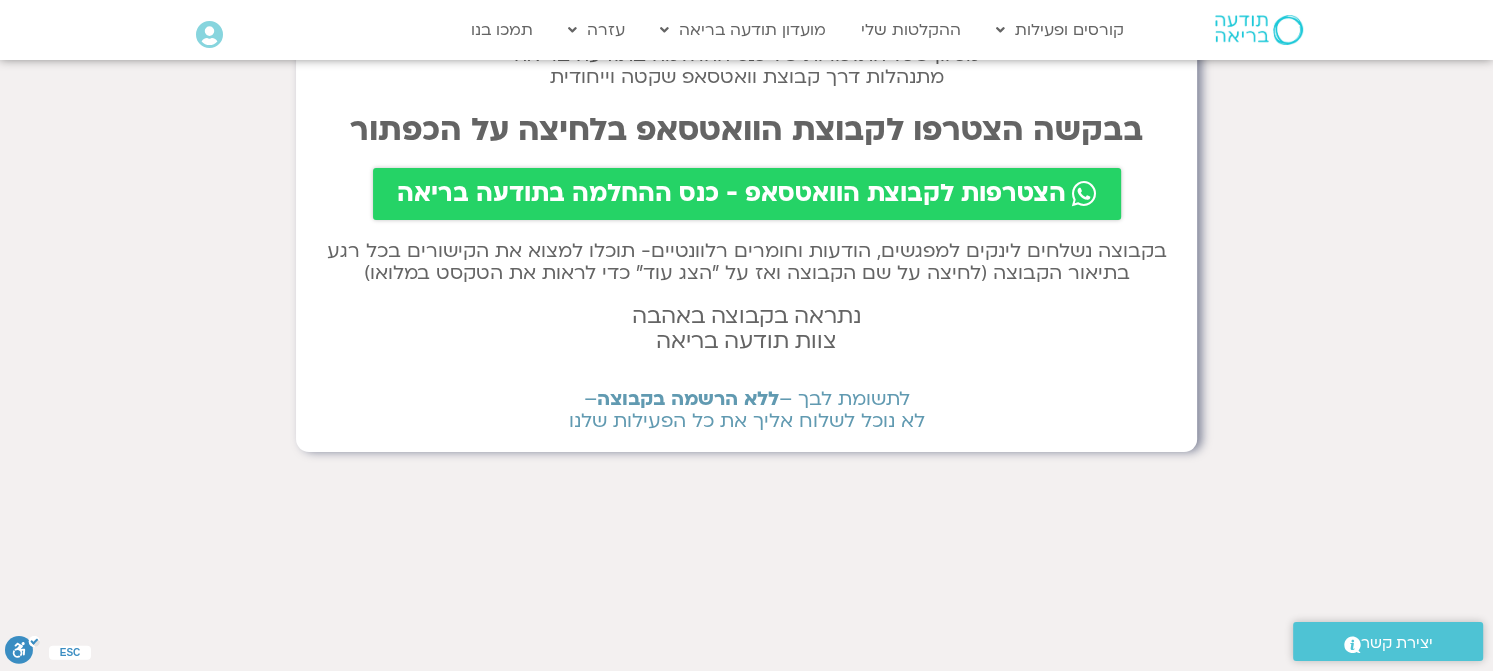 click on "הצטרפות לקבוצת הוואטסאפ - כנס ההחלמה בתודעה בריאה" at bounding box center (731, 194) 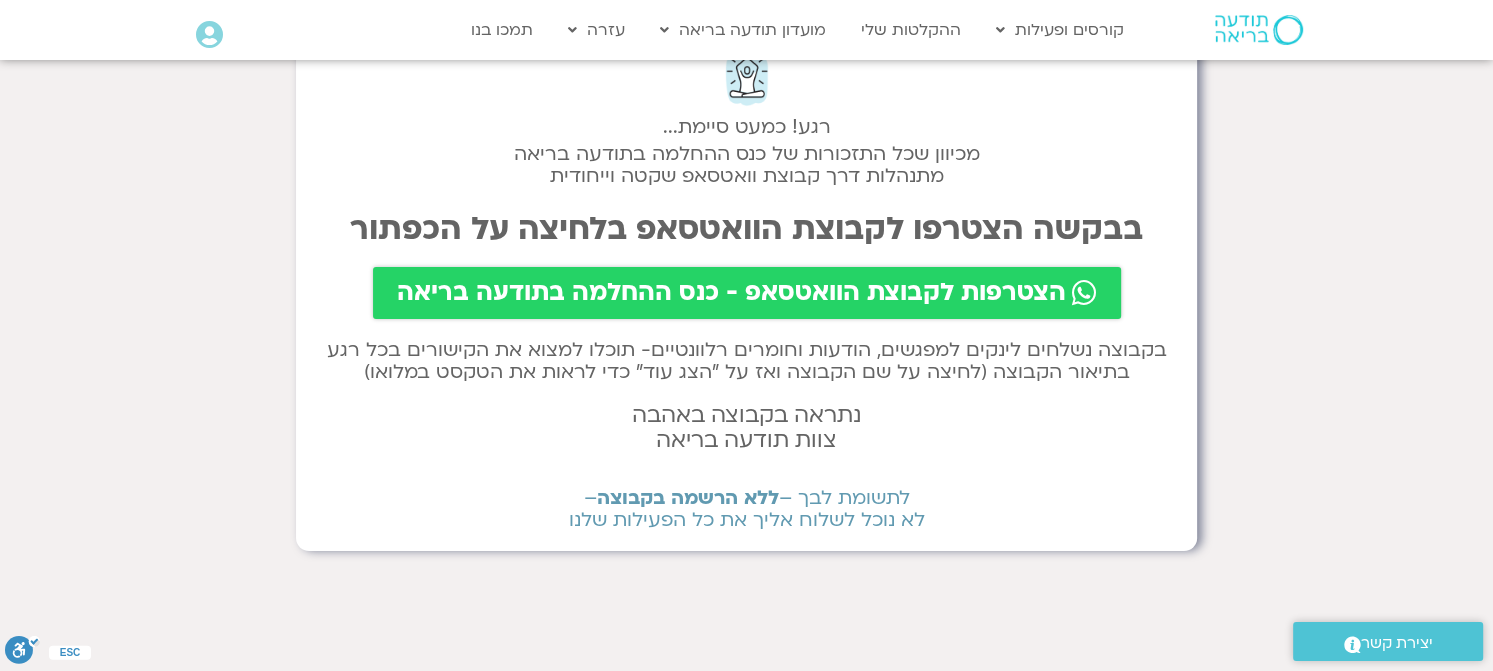scroll, scrollTop: 0, scrollLeft: 0, axis: both 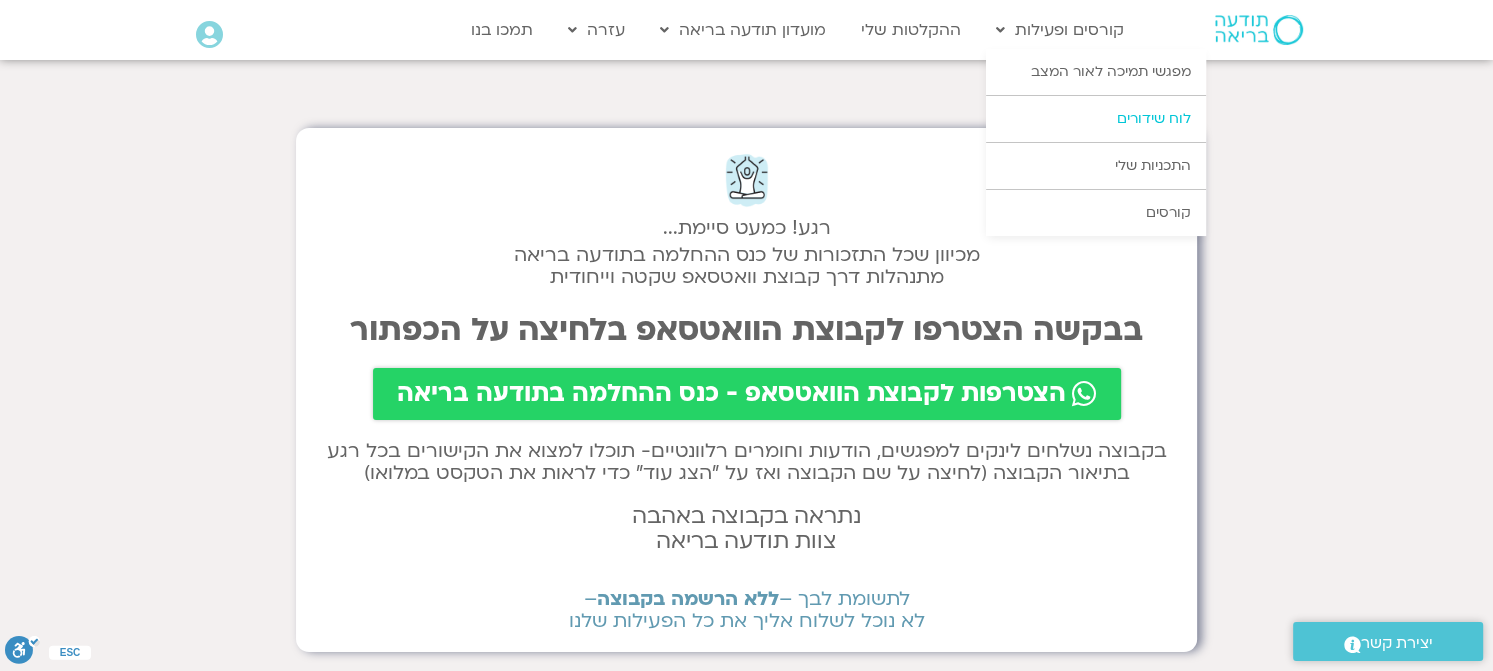 click on "לוח שידורים" at bounding box center (1096, 119) 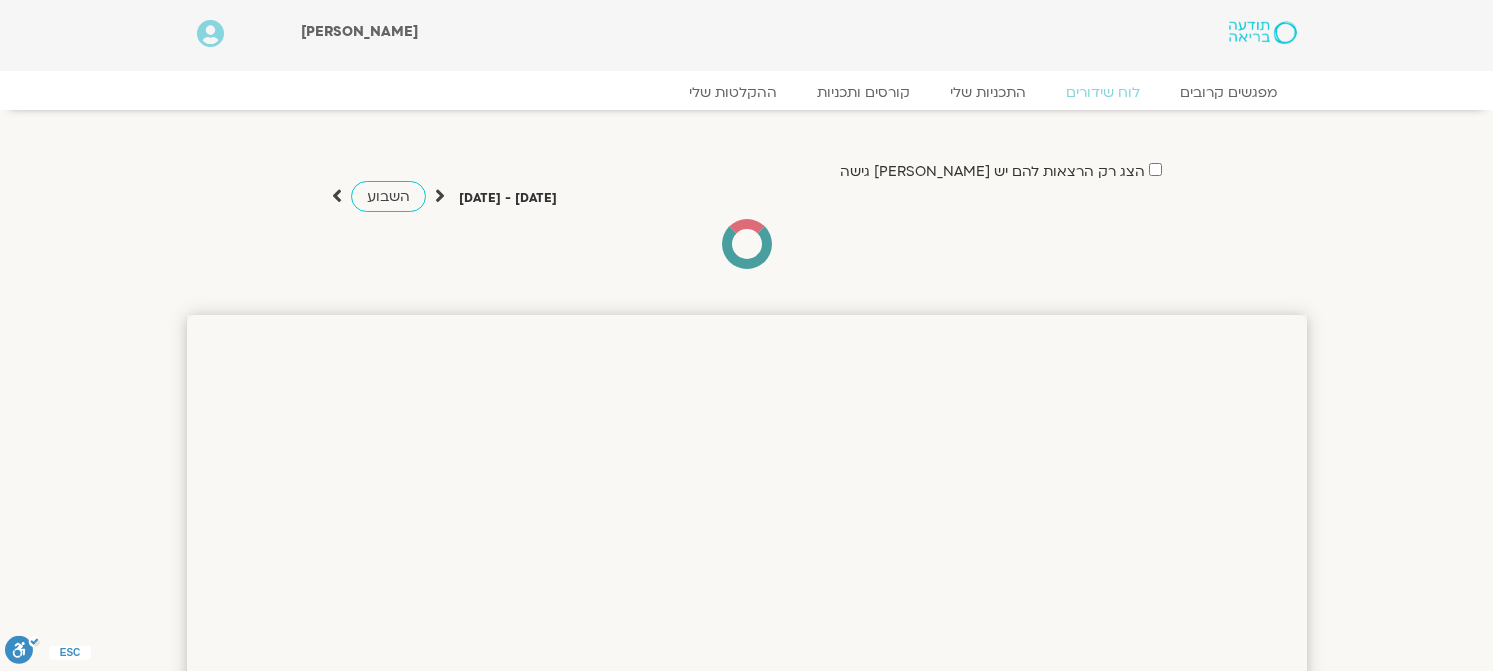 scroll, scrollTop: 0, scrollLeft: 0, axis: both 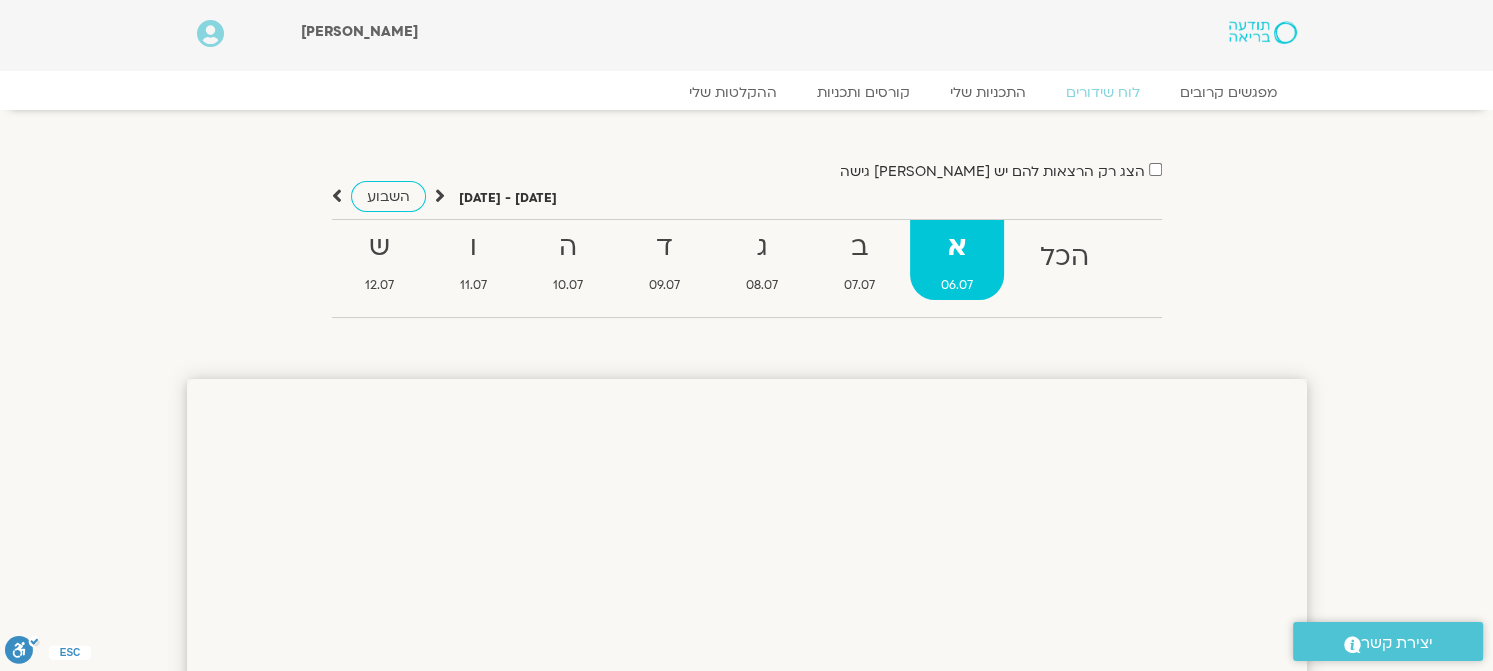 click on "א 06.07" at bounding box center [957, 260] 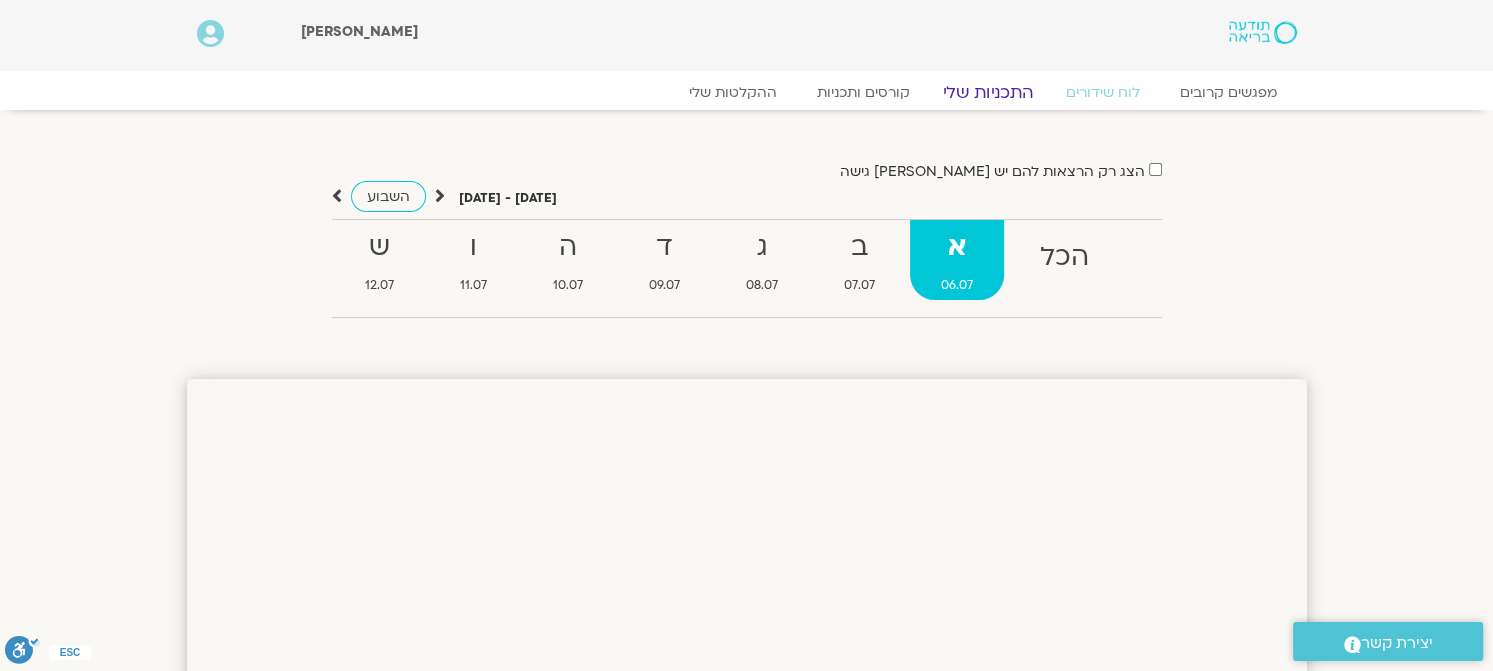 click on "התכניות שלי" 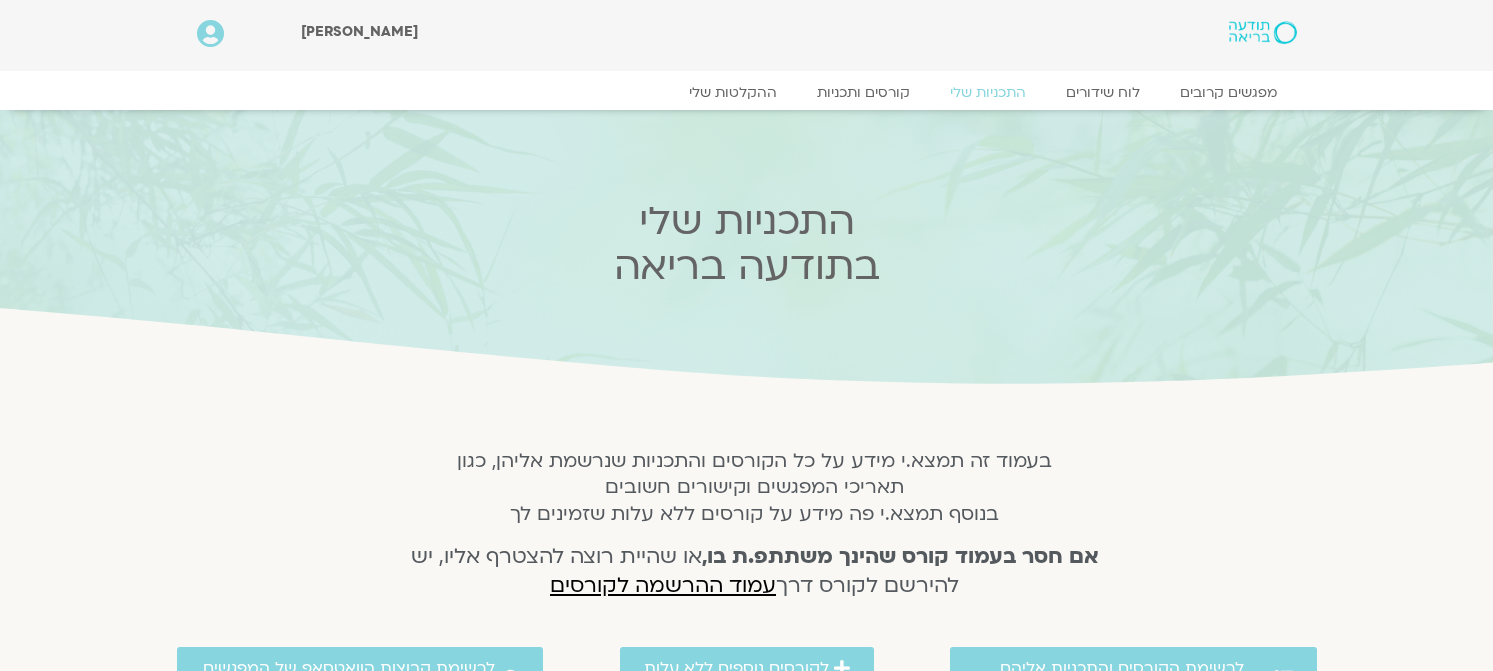 scroll, scrollTop: 0, scrollLeft: 0, axis: both 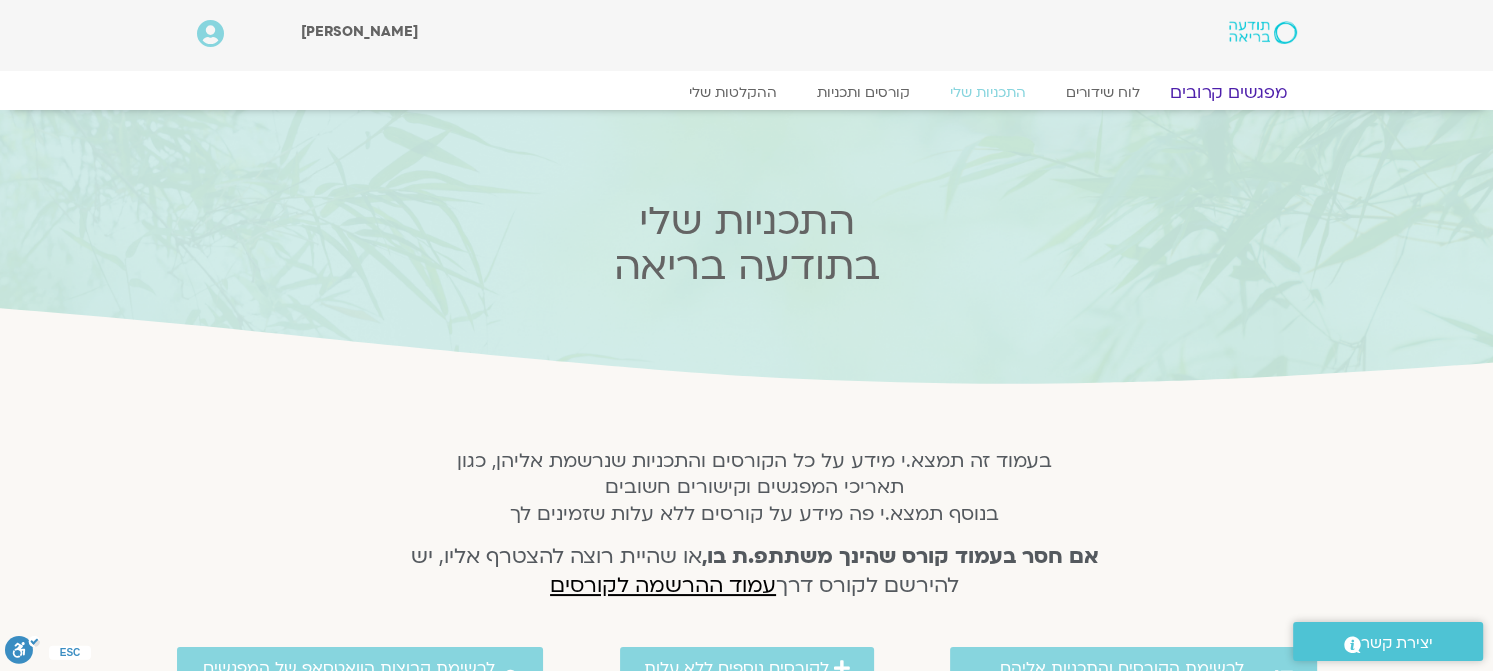 click on "מפגשים קרובים" 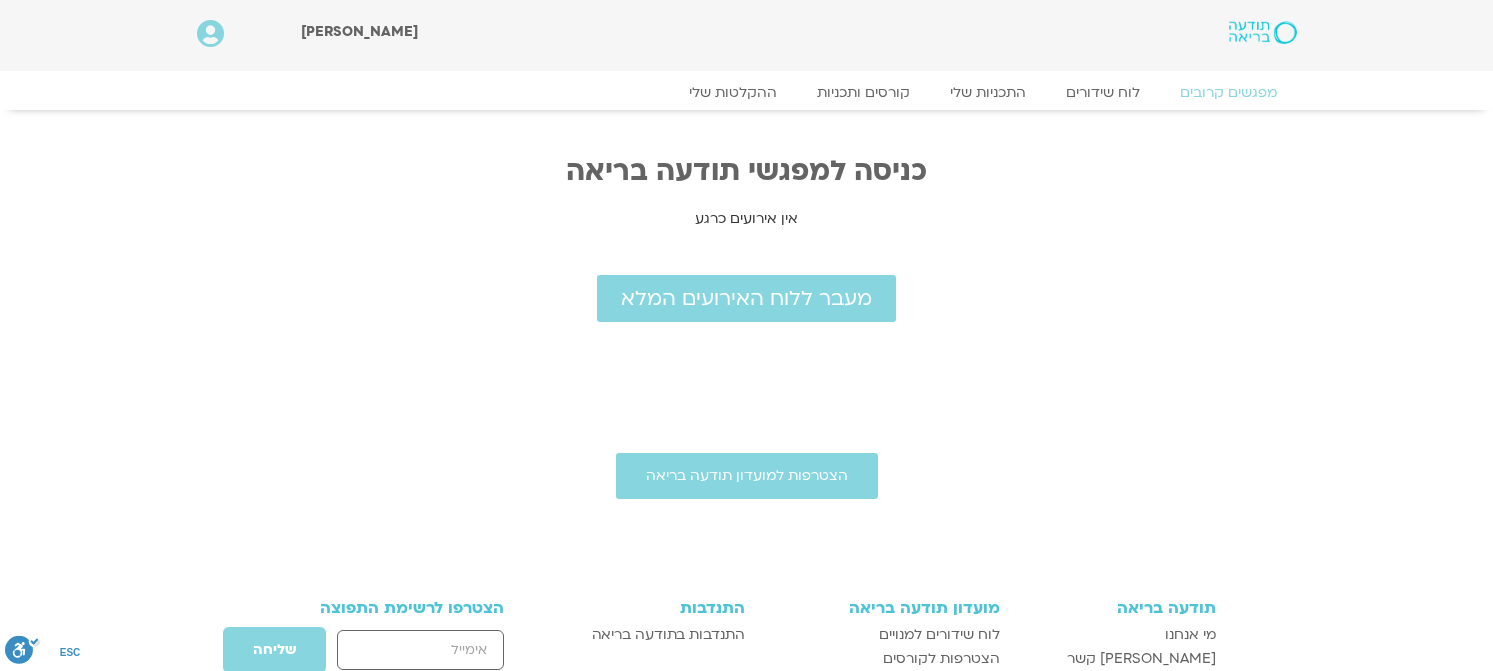 scroll, scrollTop: 0, scrollLeft: 0, axis: both 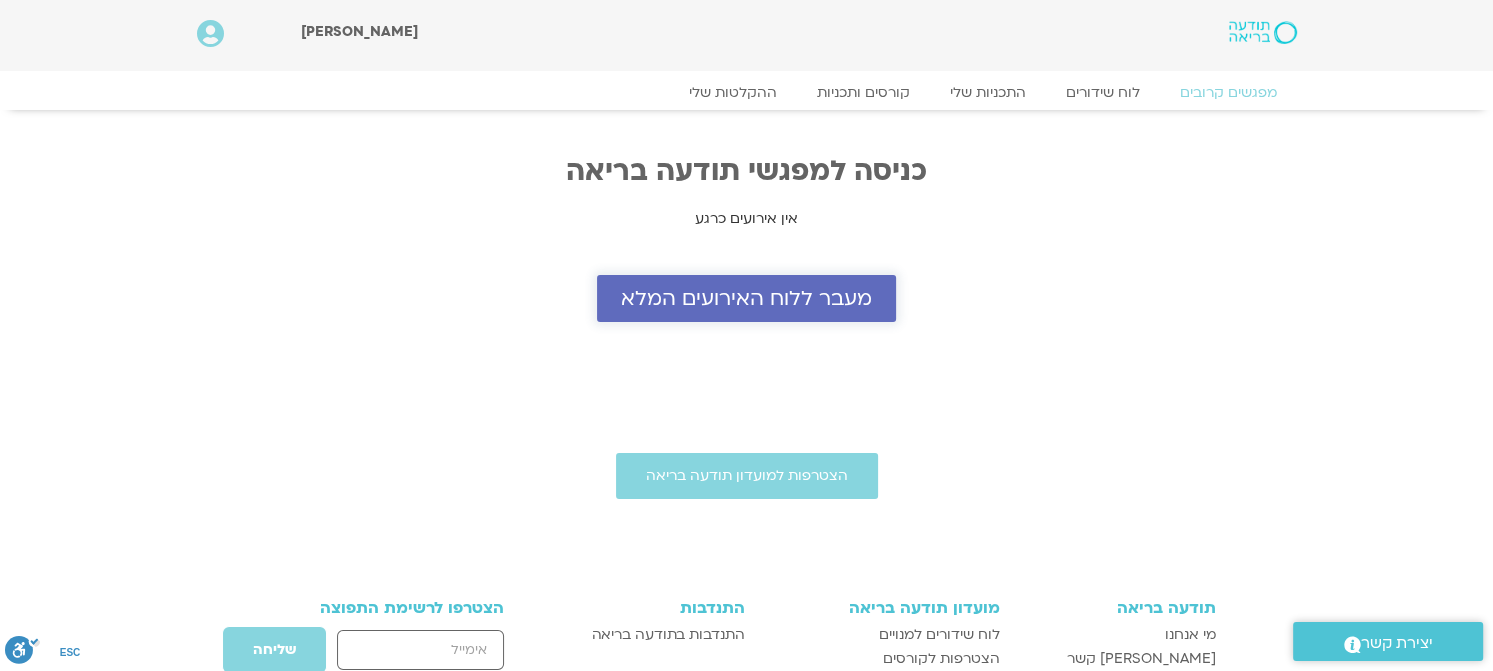 click on "מעבר ללוח האירועים המלא" at bounding box center (746, 298) 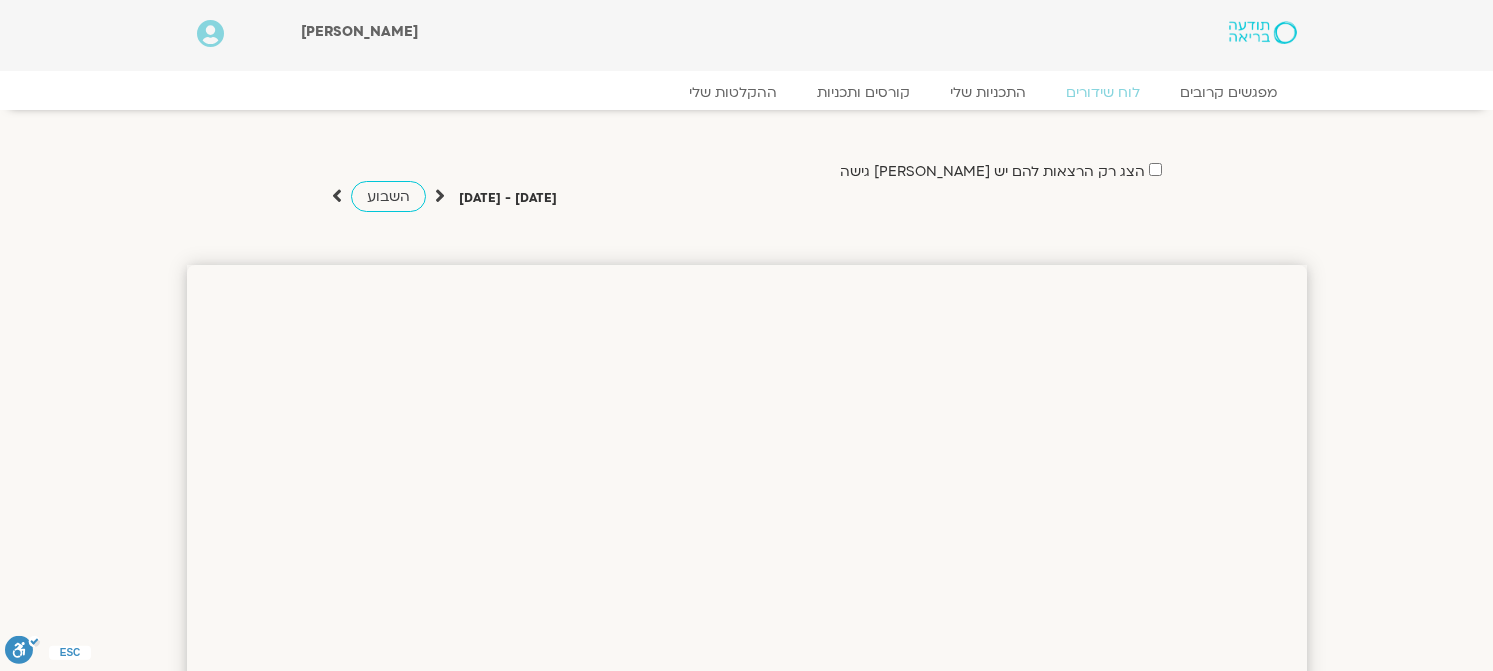 scroll, scrollTop: 0, scrollLeft: 0, axis: both 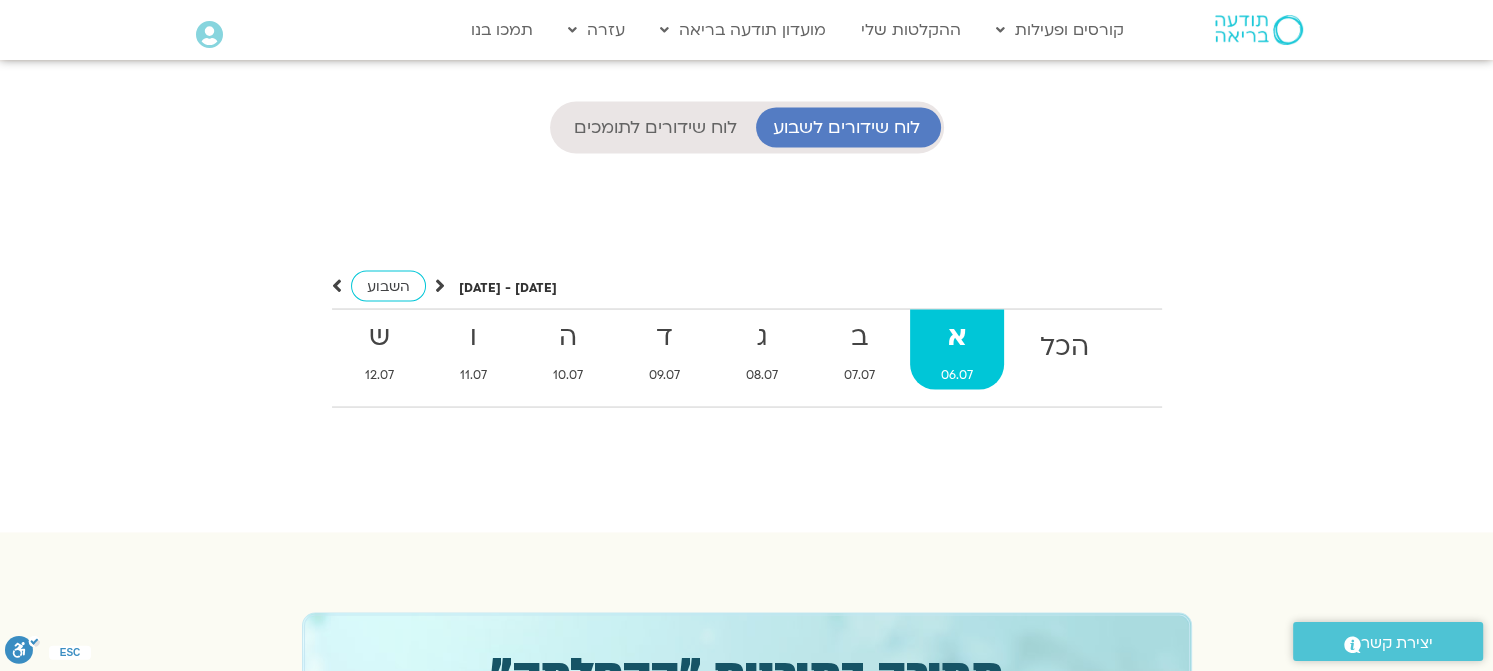 click on "א" at bounding box center [957, 336] 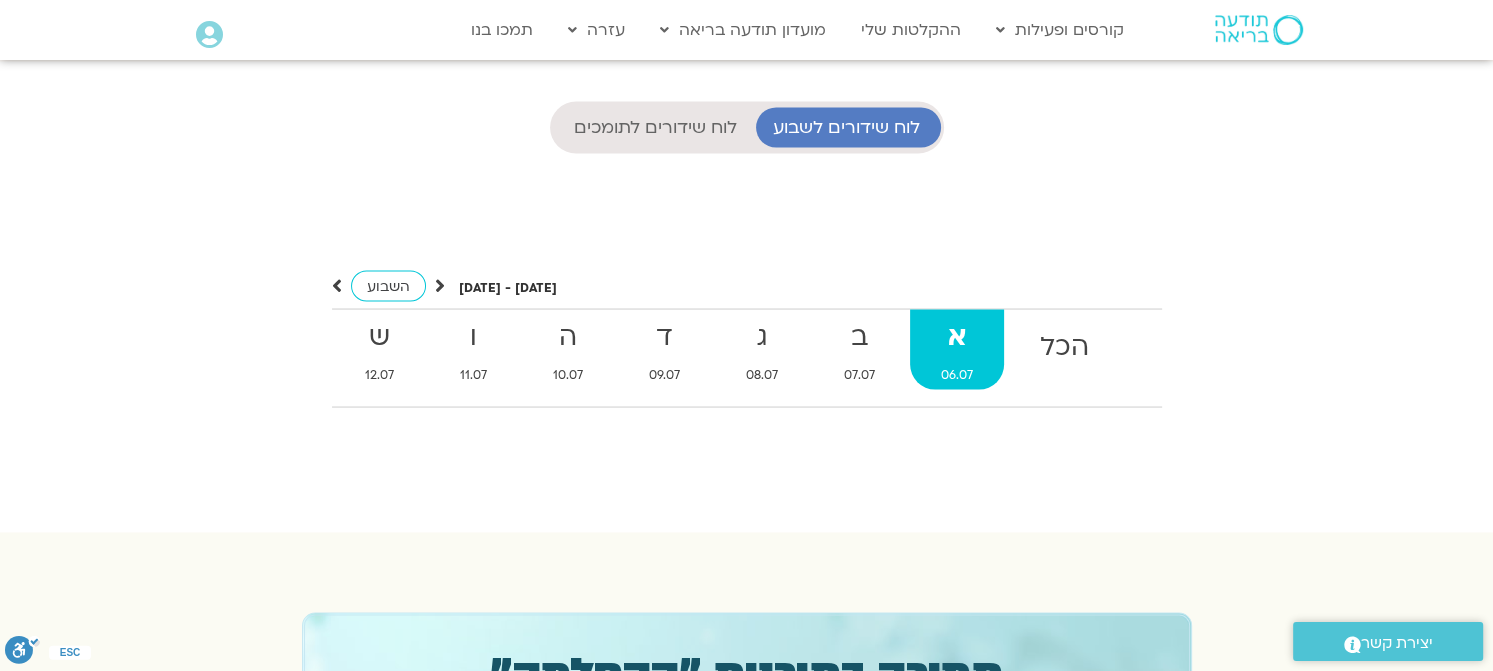 click at bounding box center (337, 285) 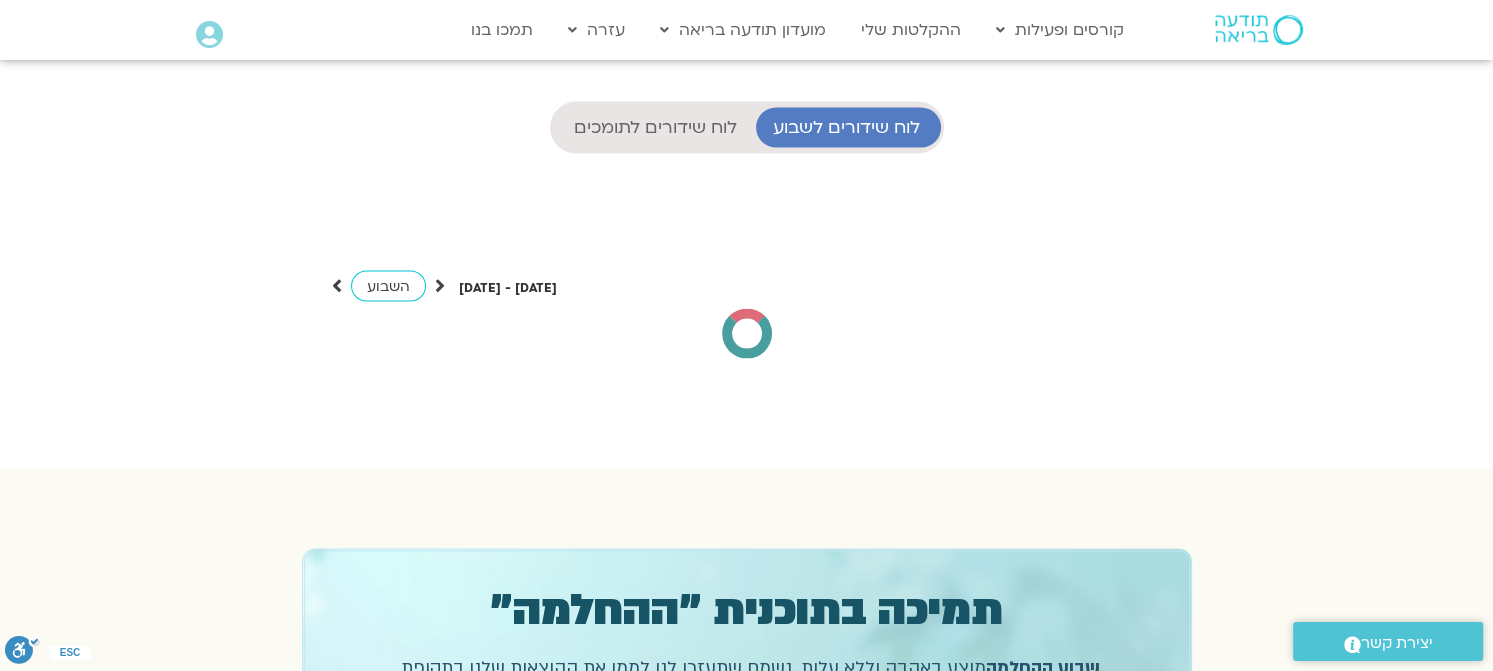 scroll, scrollTop: 317, scrollLeft: 0, axis: vertical 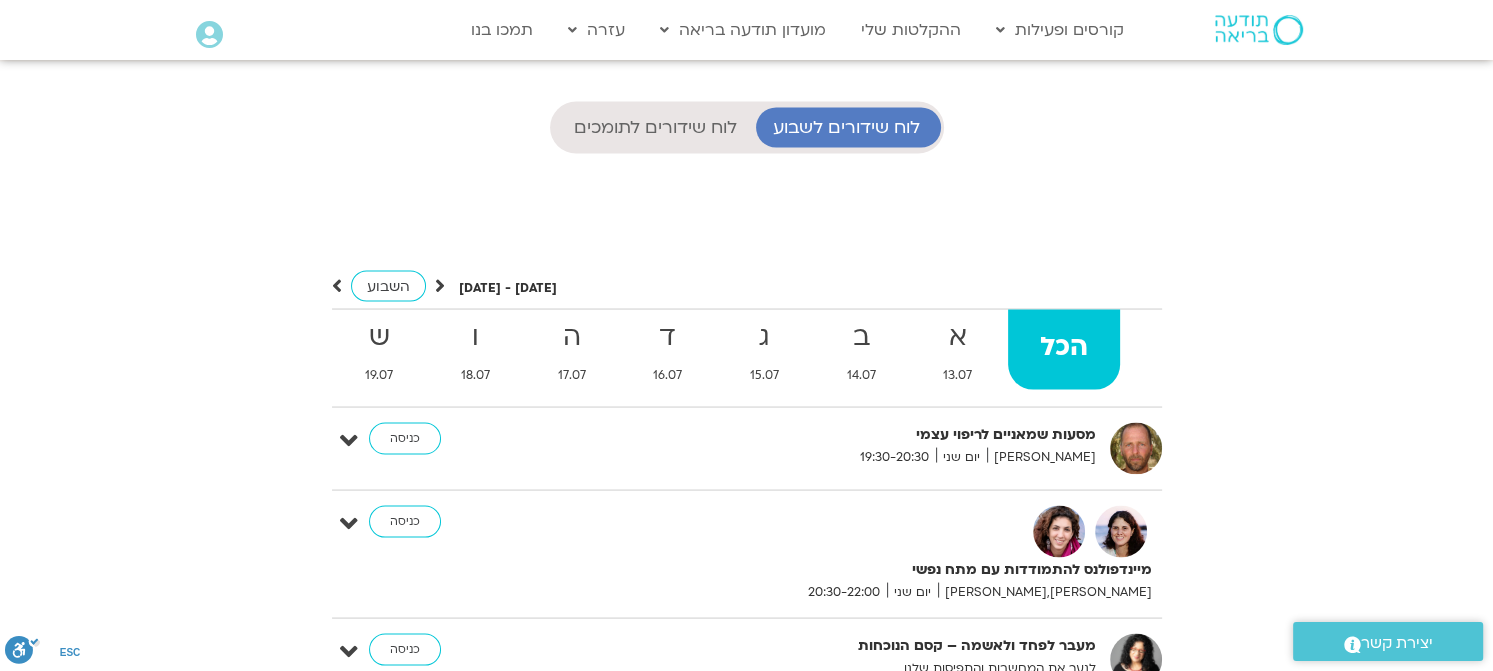 click at bounding box center (440, 285) 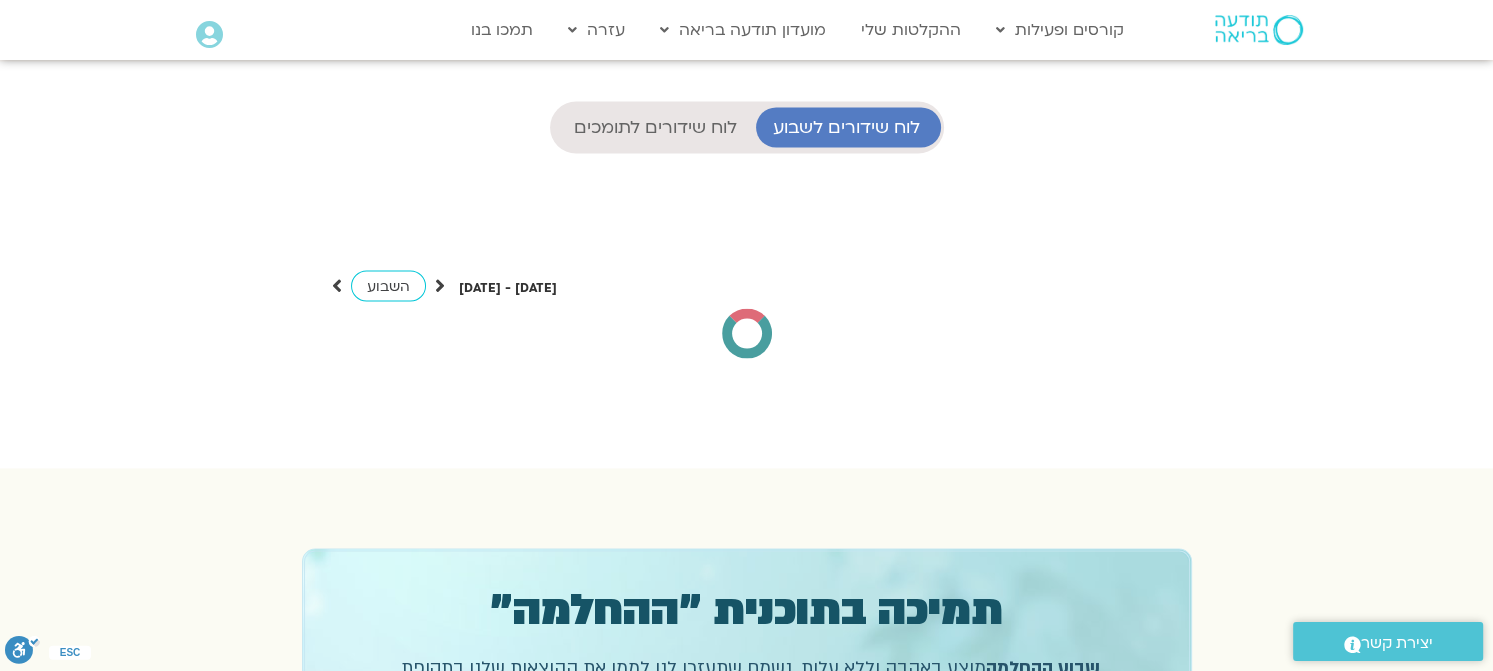 scroll, scrollTop: 317, scrollLeft: 0, axis: vertical 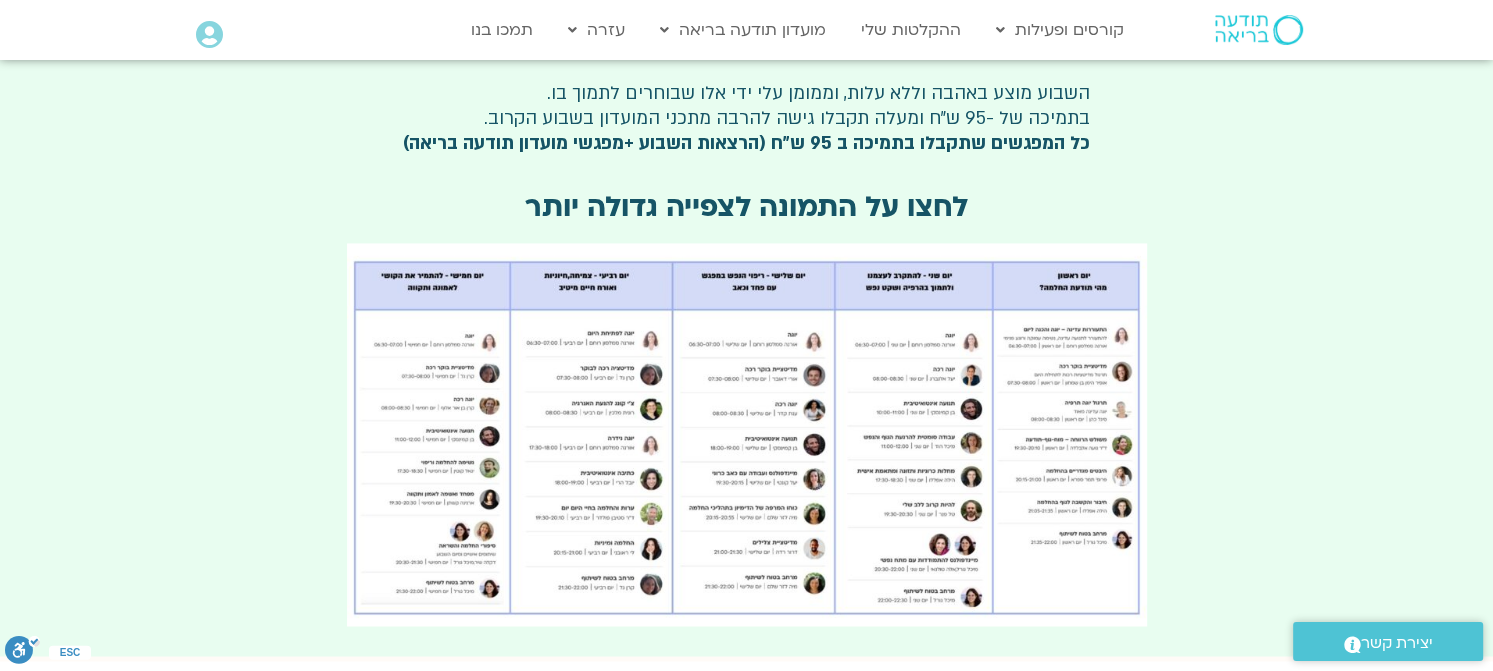 click at bounding box center (747, 435) 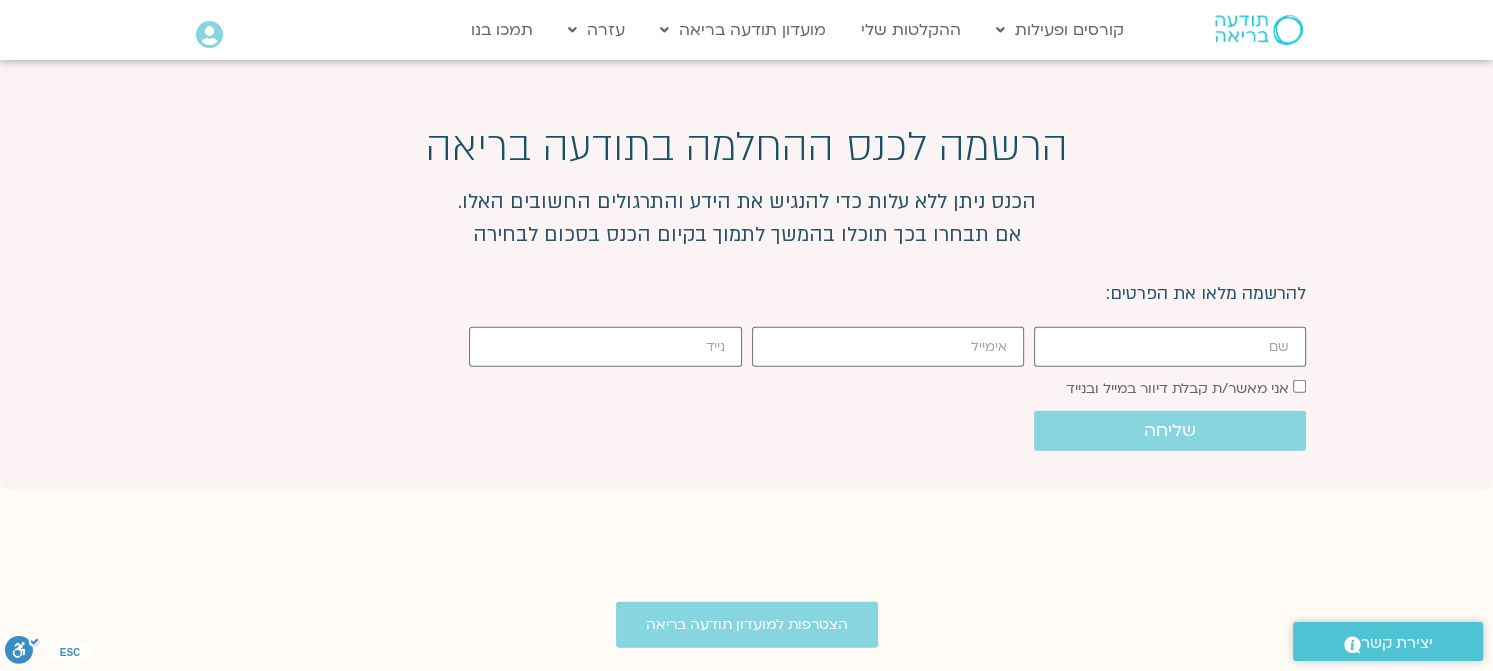 scroll, scrollTop: 5327, scrollLeft: 0, axis: vertical 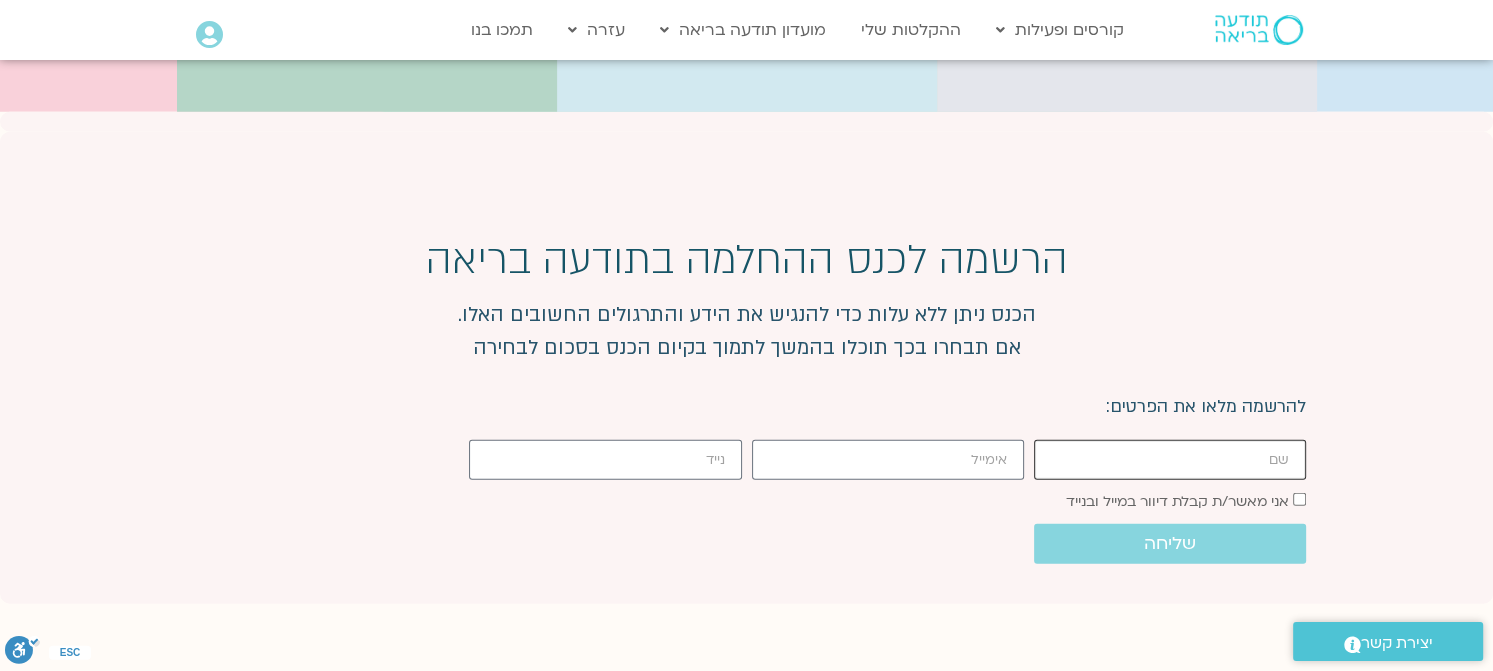 click on "firstname" at bounding box center [1170, 460] 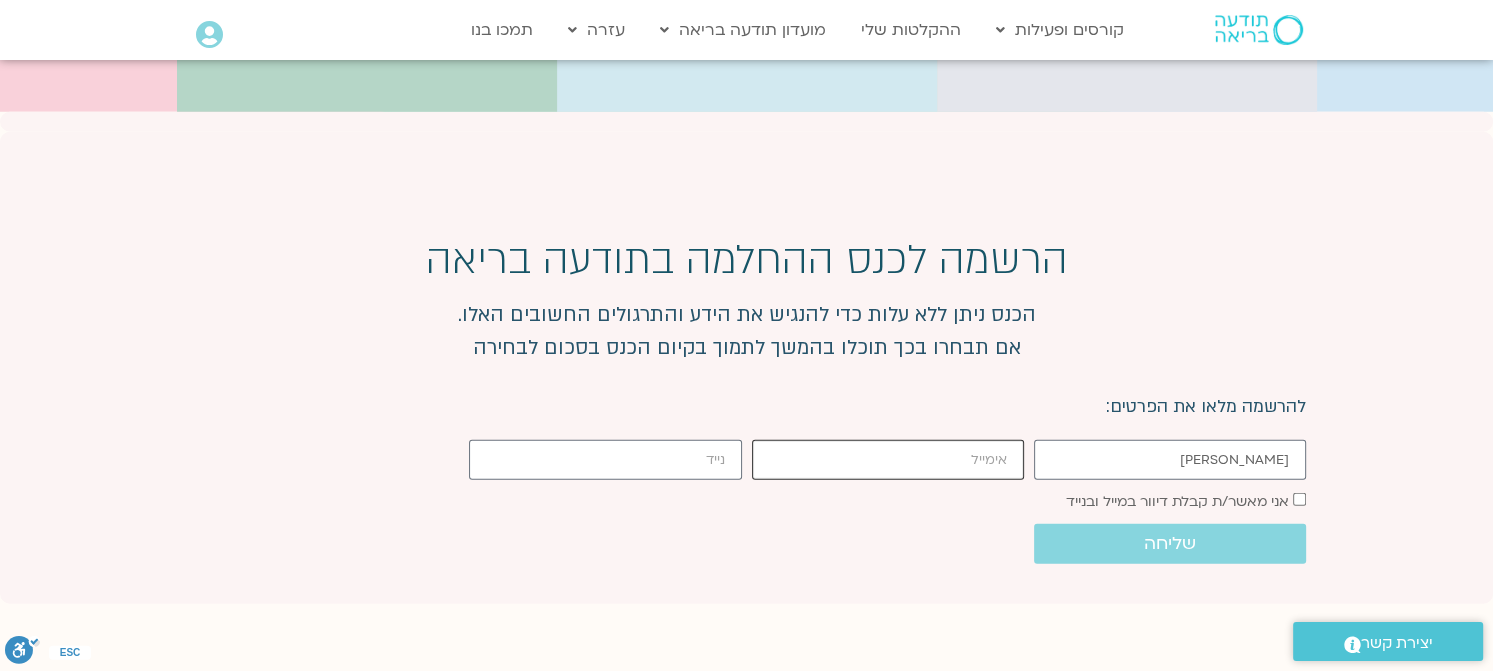 click on "email" at bounding box center (888, 460) 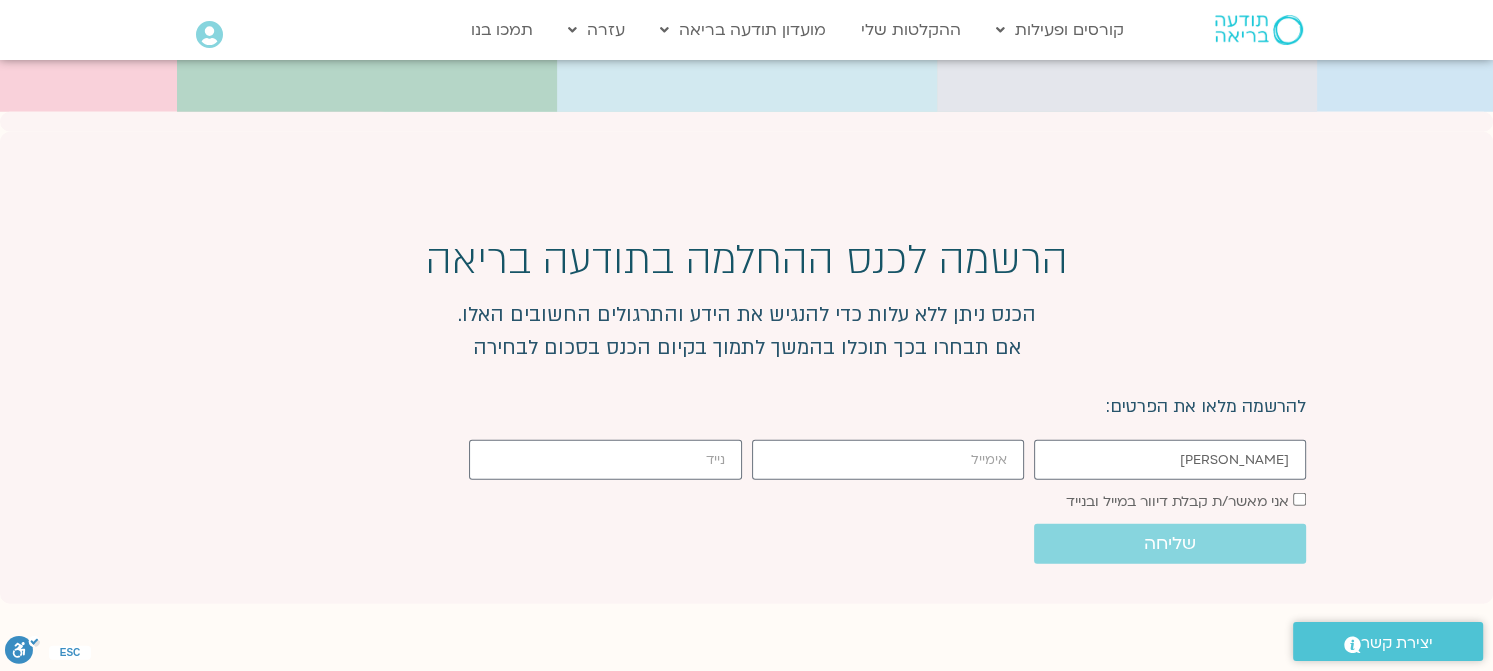 click on "הכנס ניתן ללא עלות כדי להנגיש את הידע והתרגולים החשובים האלו. אם תבחרו בכך תוכלו בהמשך לתמוך בקיום הכנס בסכום לבחירה" at bounding box center (746, 331) 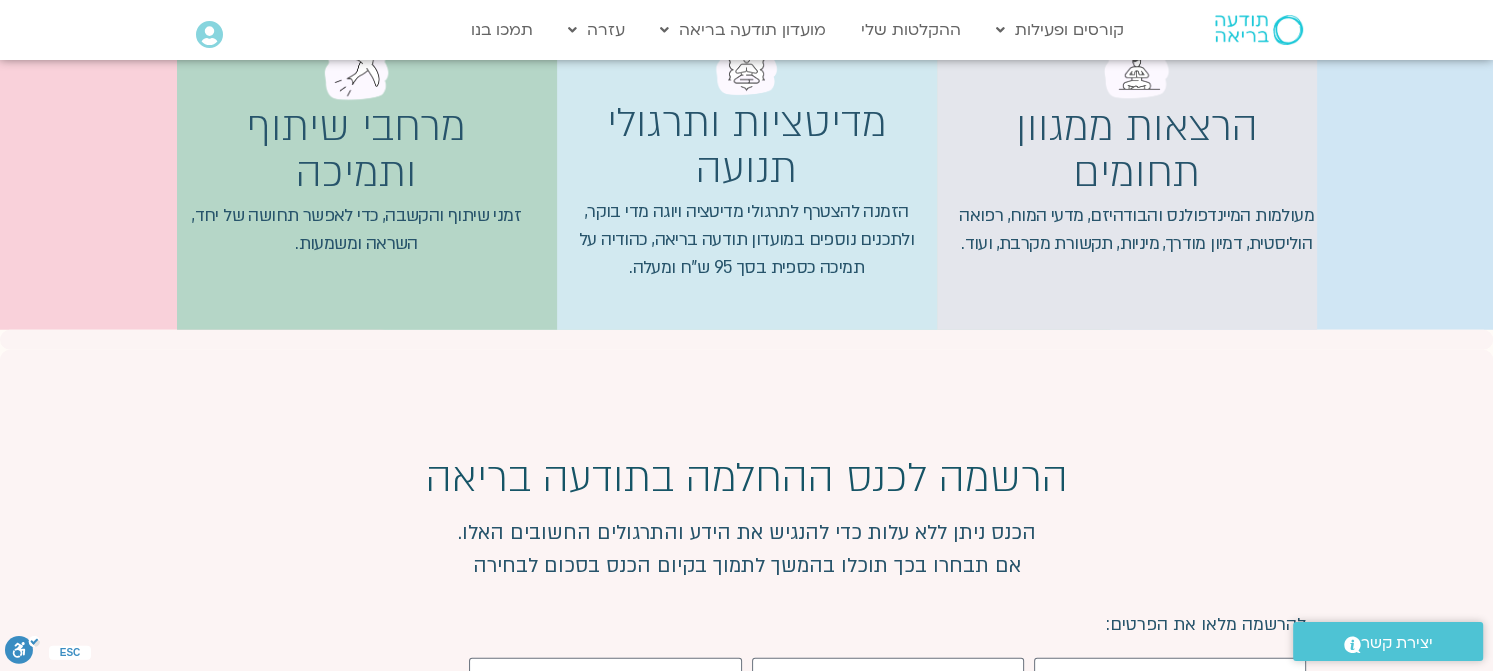 scroll, scrollTop: 5227, scrollLeft: 0, axis: vertical 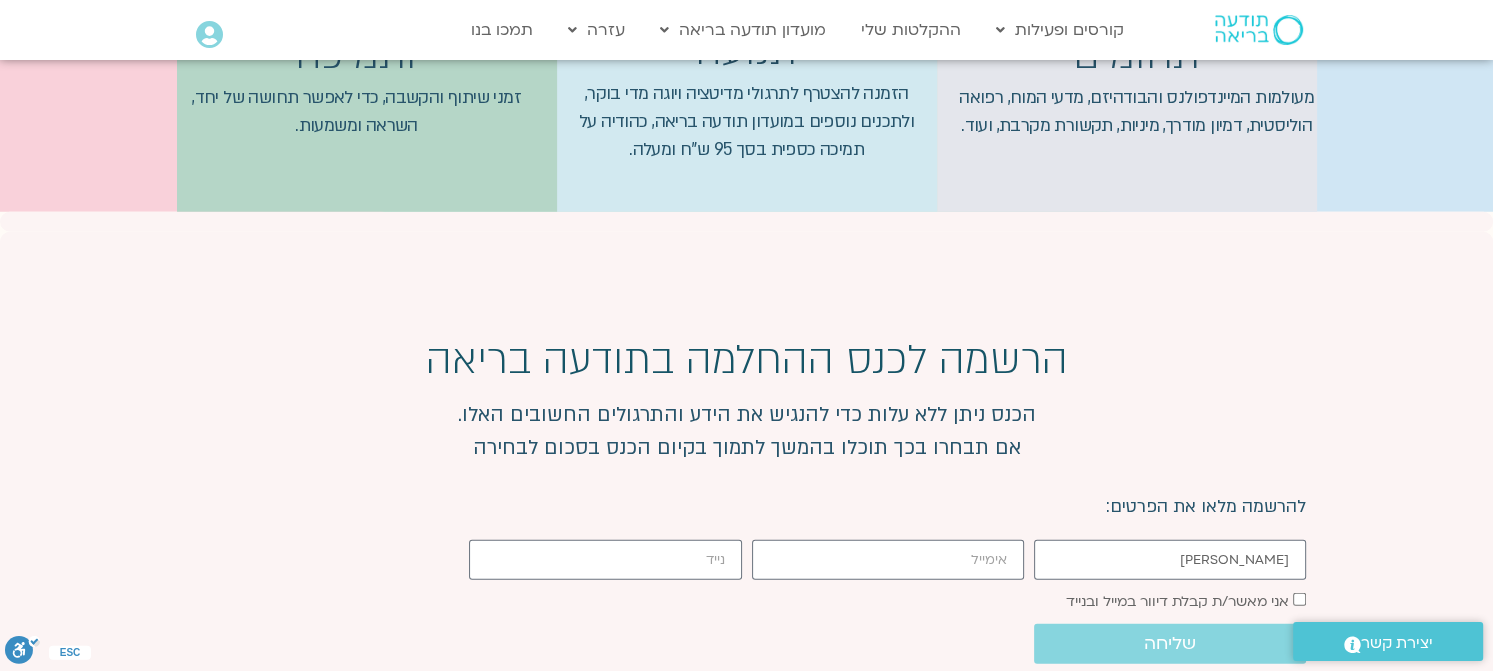 click on "יצירת קשר" at bounding box center (1397, 643) 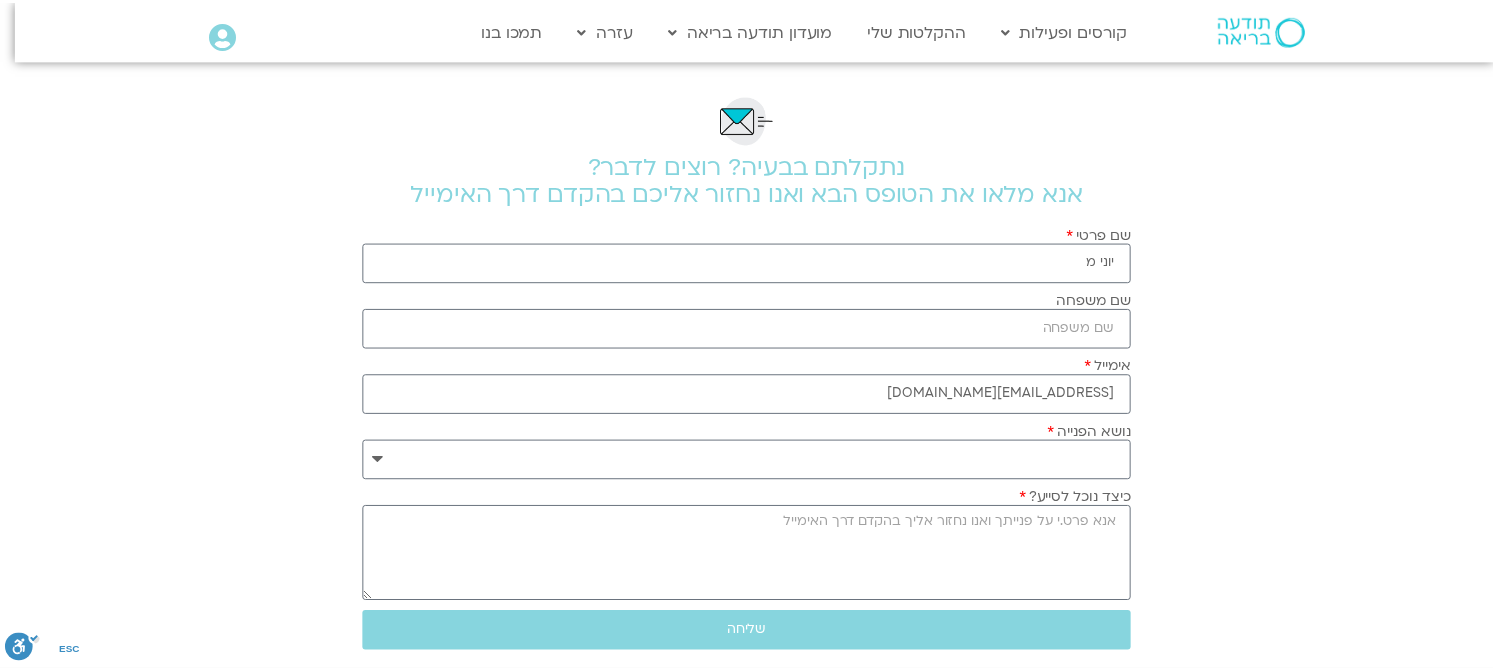 scroll, scrollTop: 0, scrollLeft: 0, axis: both 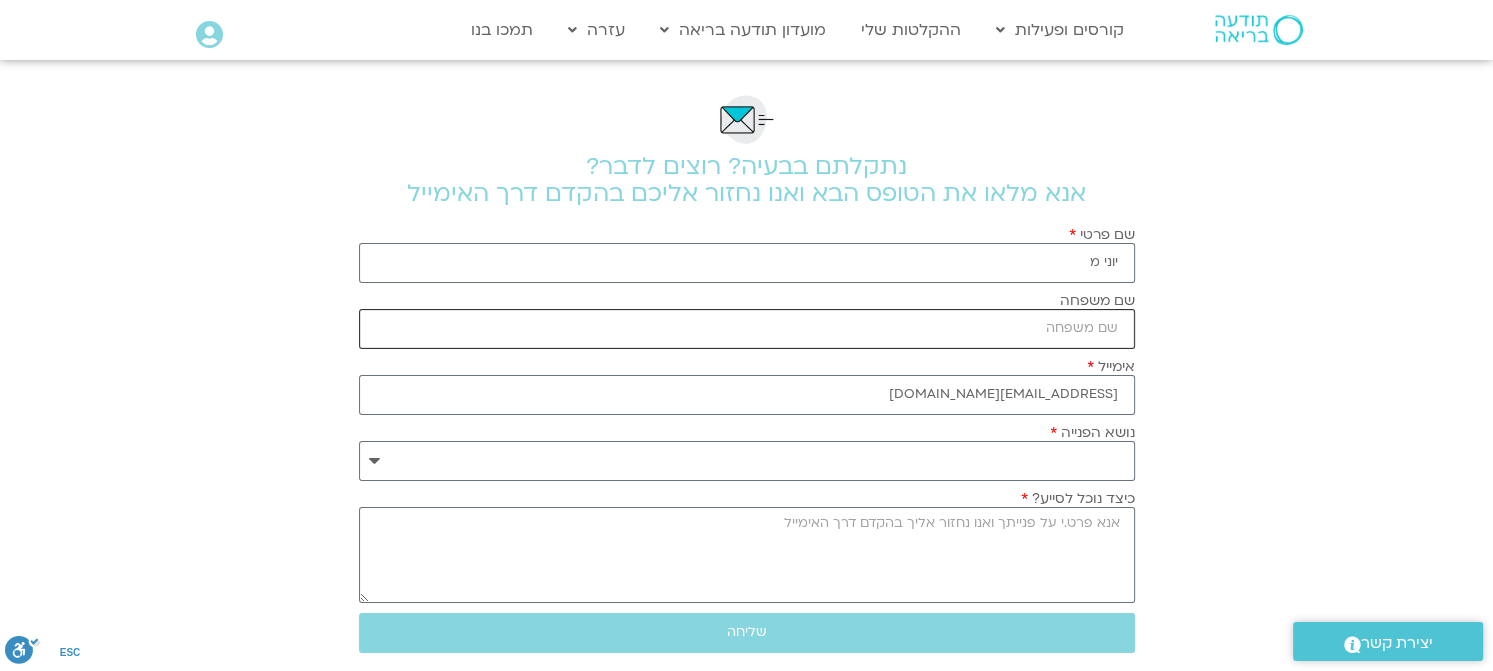 click on "שם משפחה" at bounding box center [747, 329] 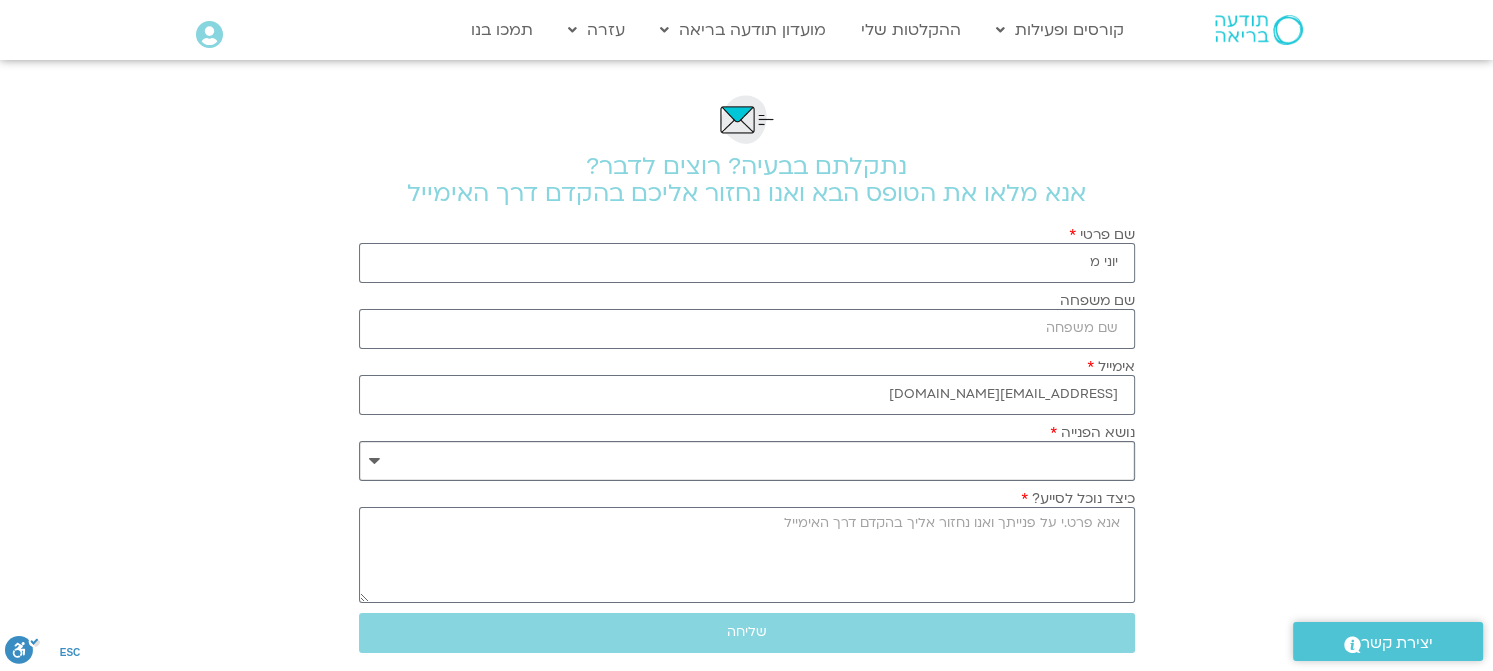 click on "**********" at bounding box center (747, 461) 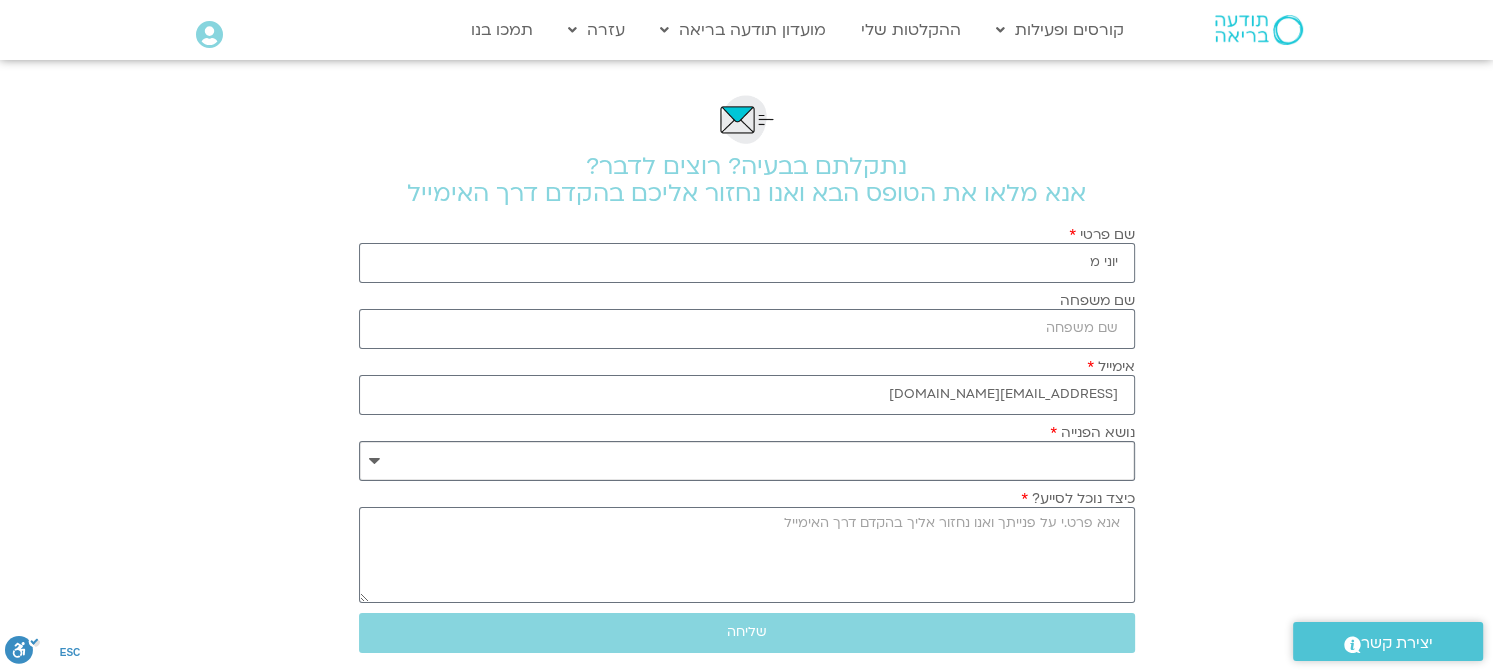 select on "**********" 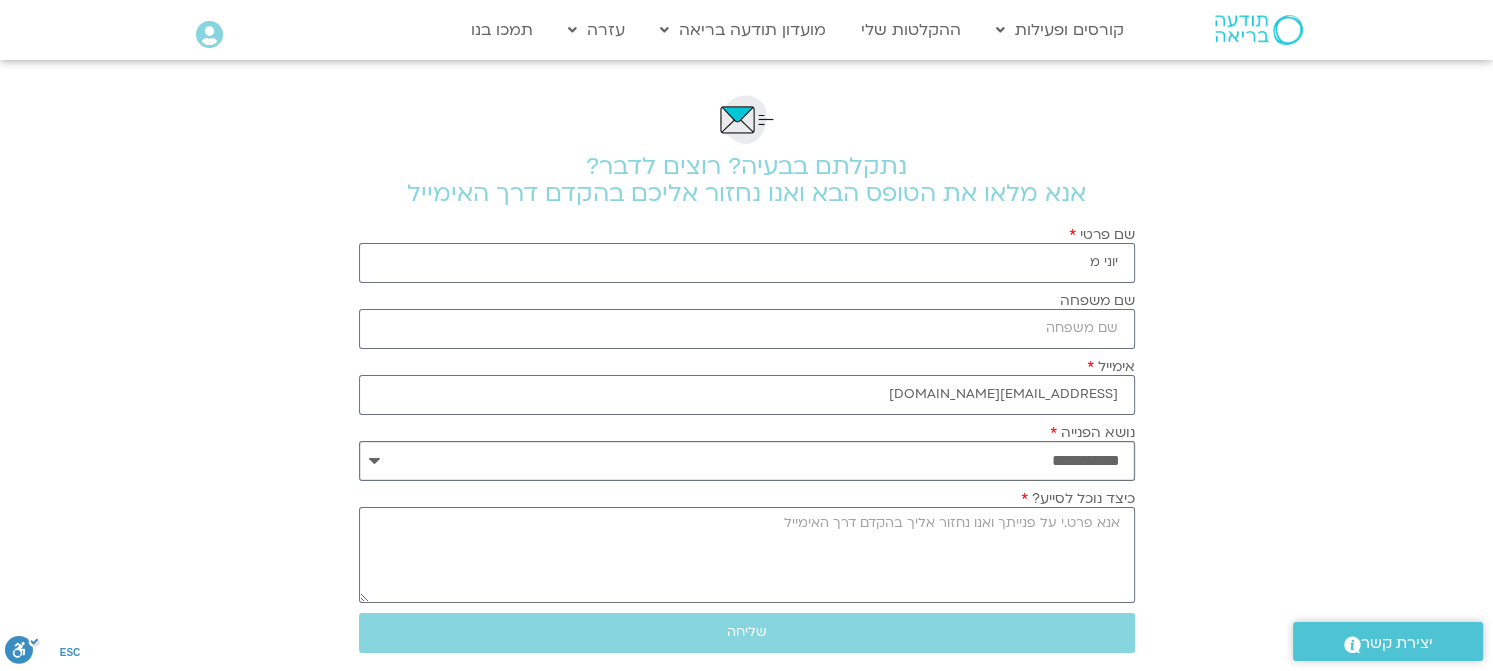 click on "**********" at bounding box center [747, 461] 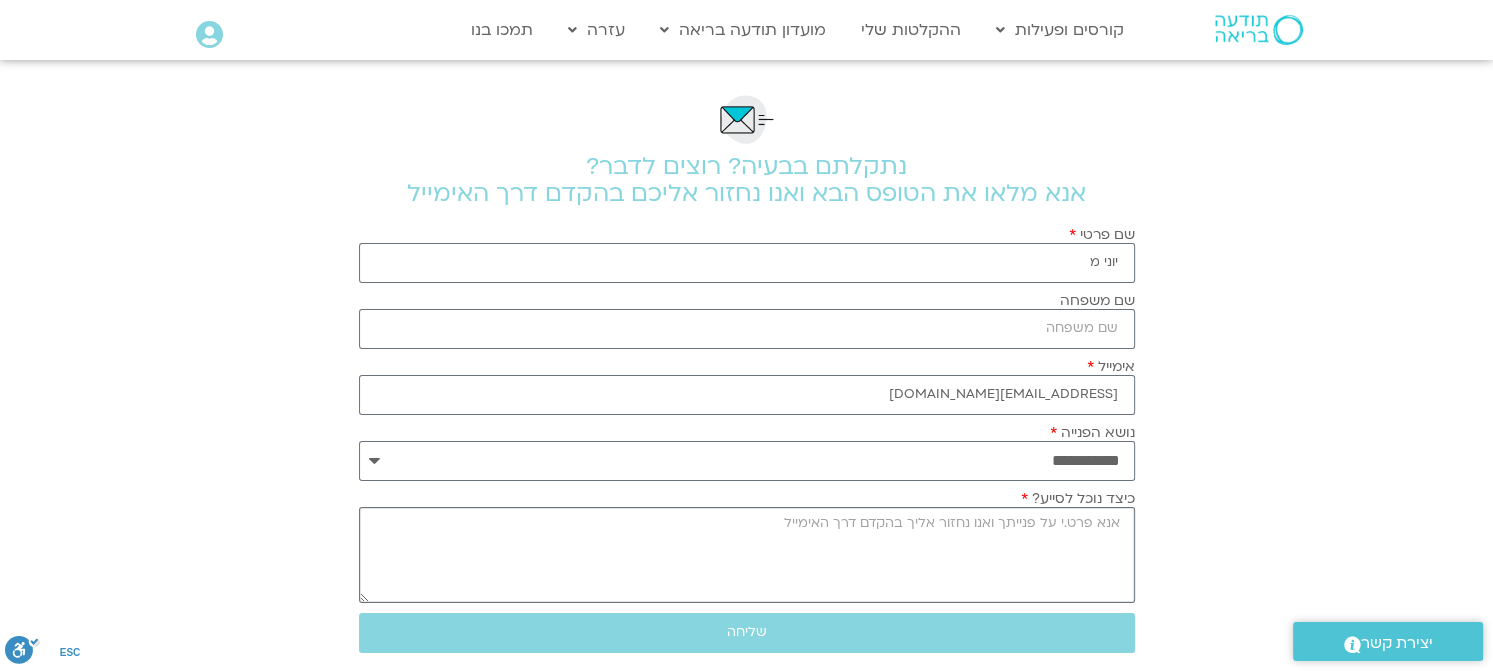 click on "כיצד נוכל לסייע?" at bounding box center [747, 555] 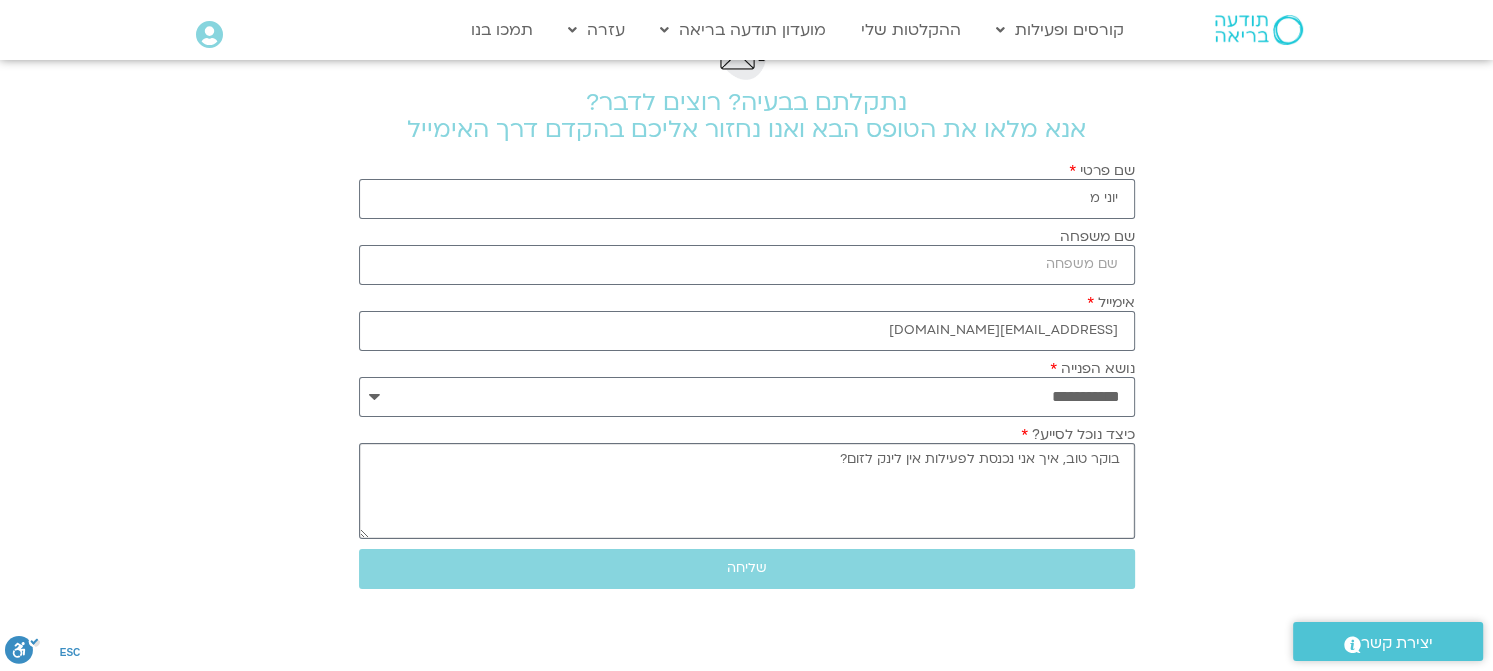 scroll, scrollTop: 100, scrollLeft: 0, axis: vertical 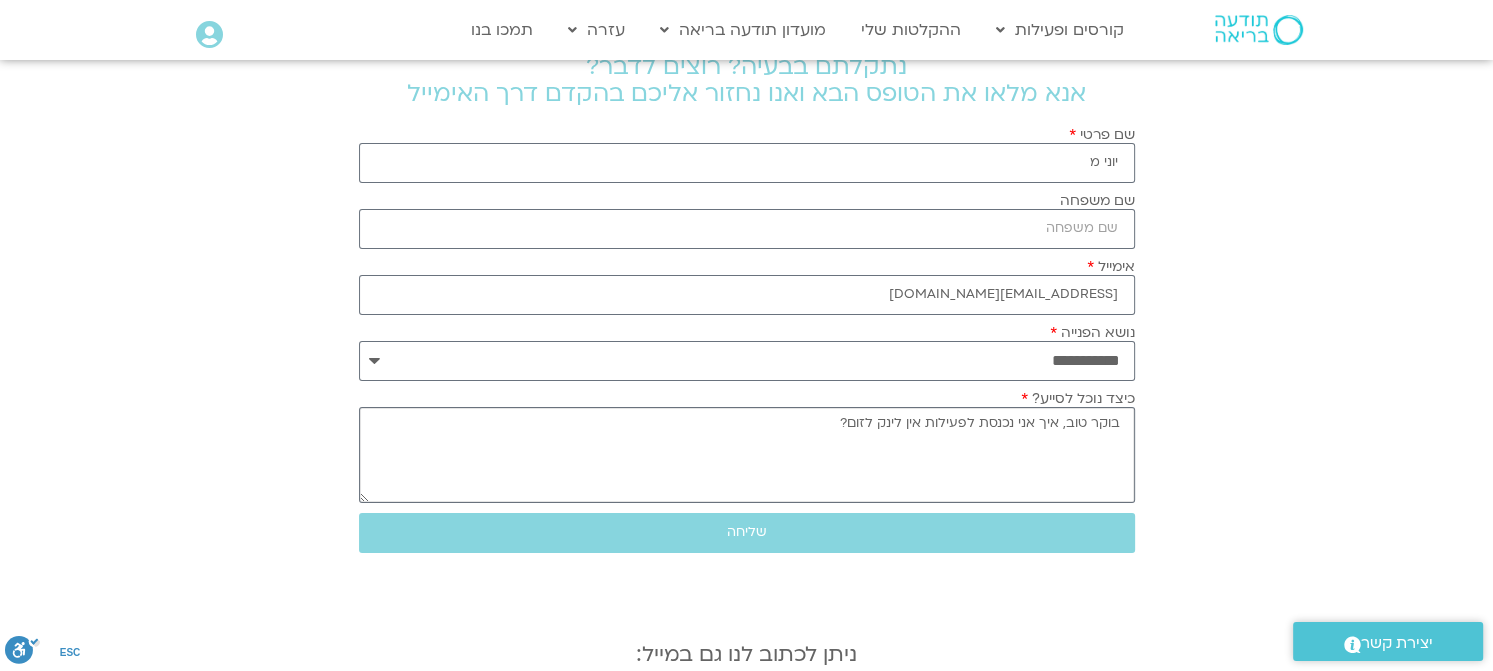 type on "בוקר טוב, איך אני נכנסת לפעילות אין לינק לזום?" 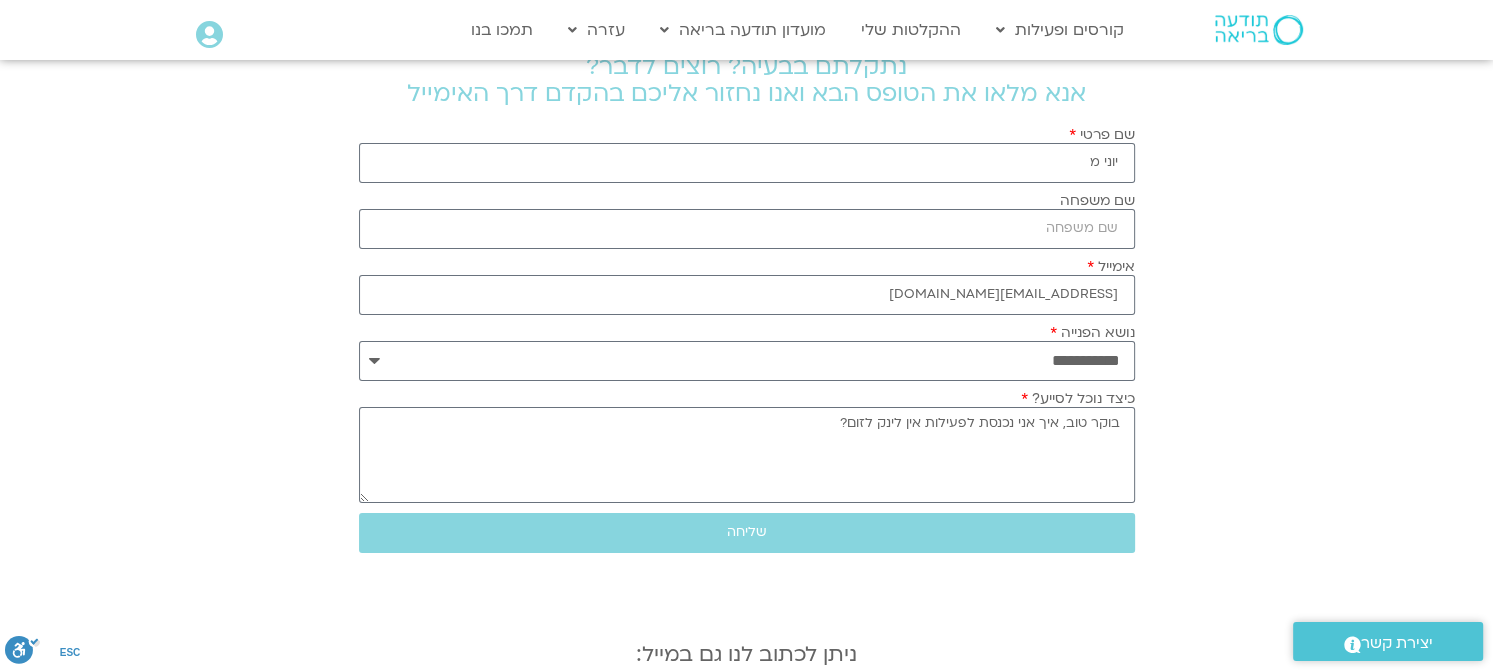click on "**********" at bounding box center (747, 345) 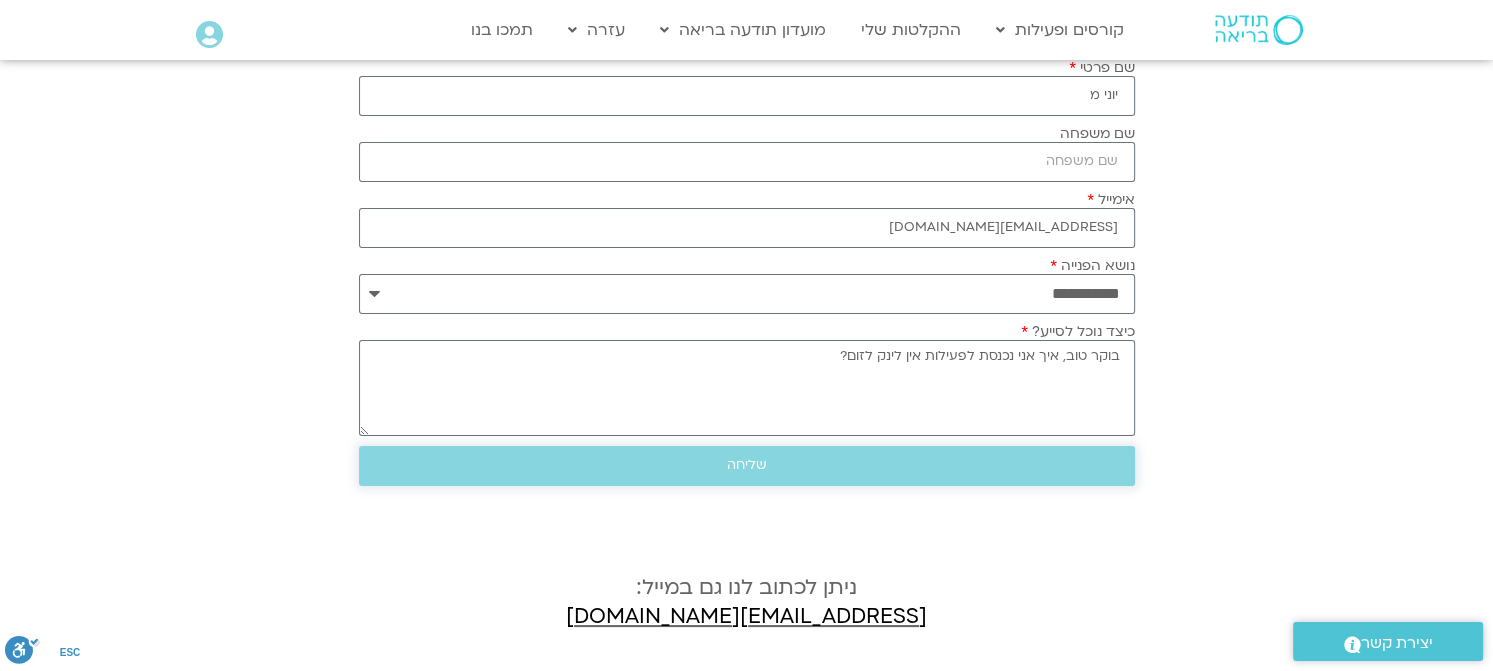 scroll, scrollTop: 300, scrollLeft: 0, axis: vertical 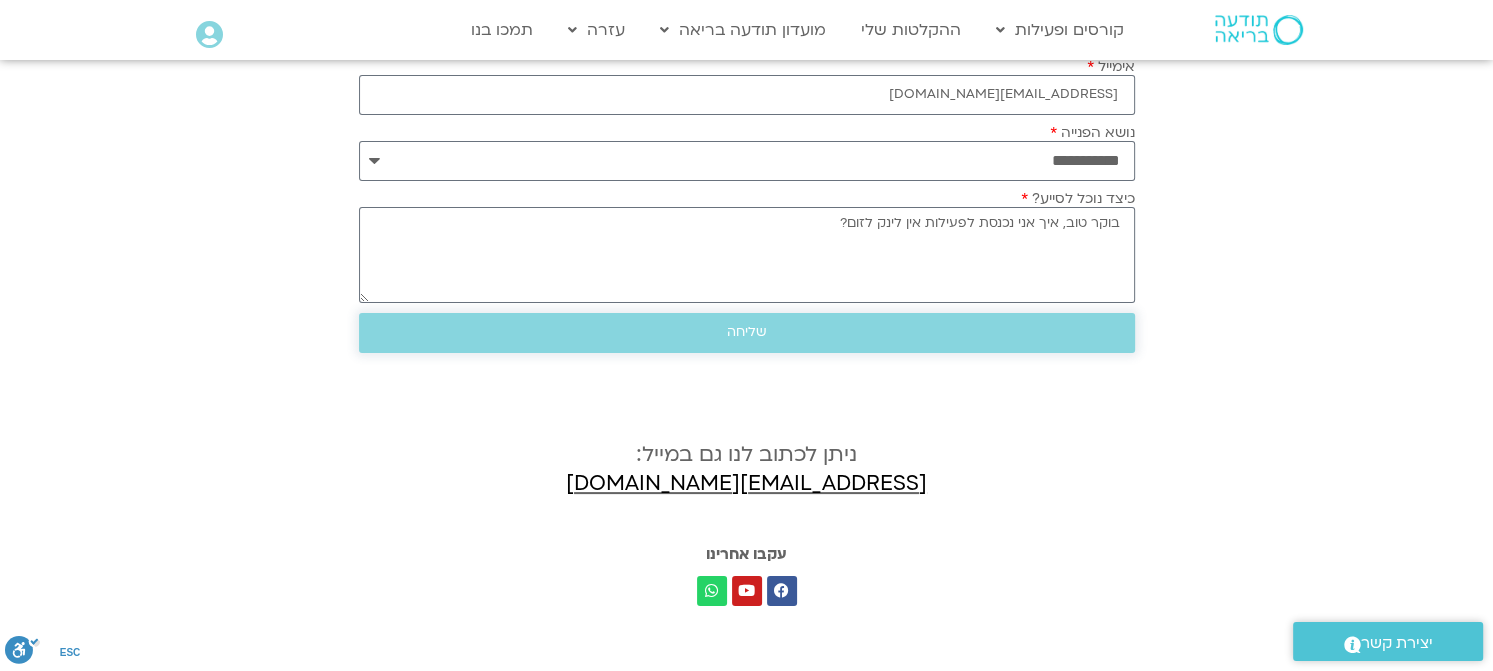 click on "שליחה" at bounding box center [747, 332] 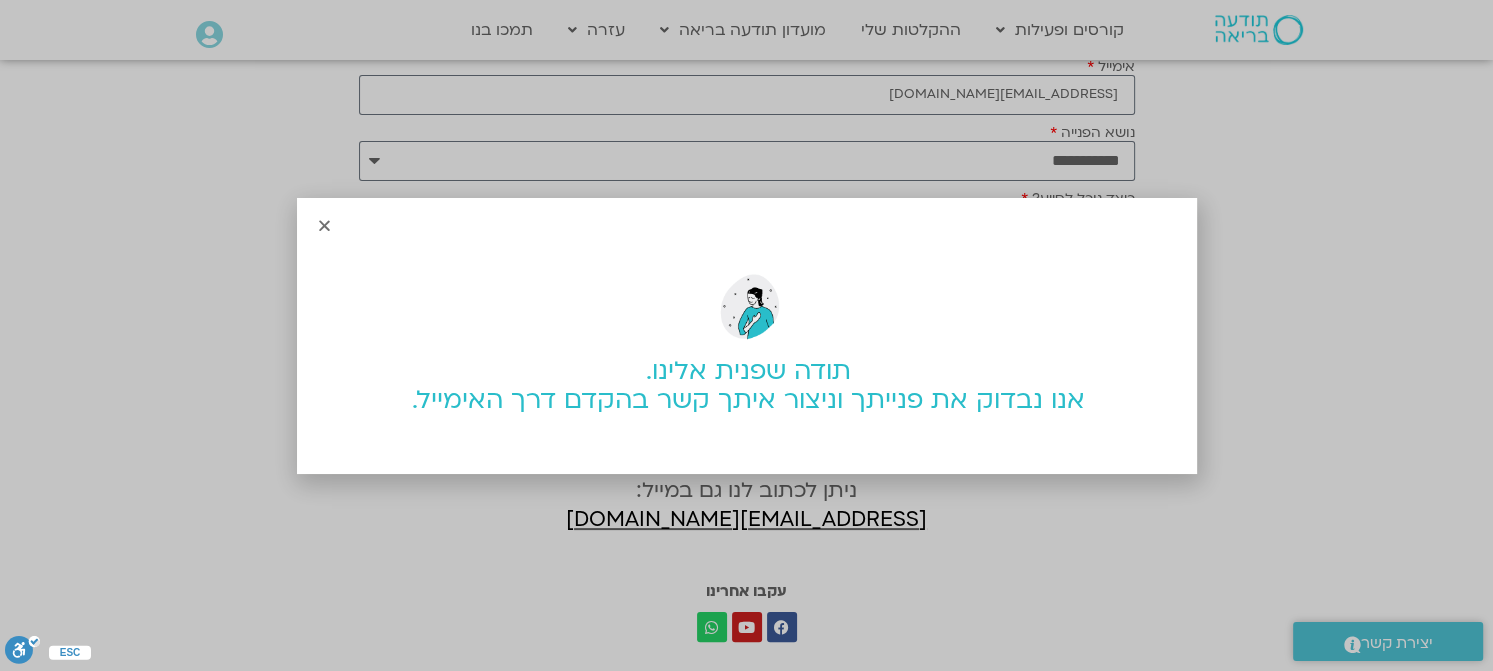 drag, startPoint x: 1321, startPoint y: 183, endPoint x: 1308, endPoint y: 184, distance: 13.038404 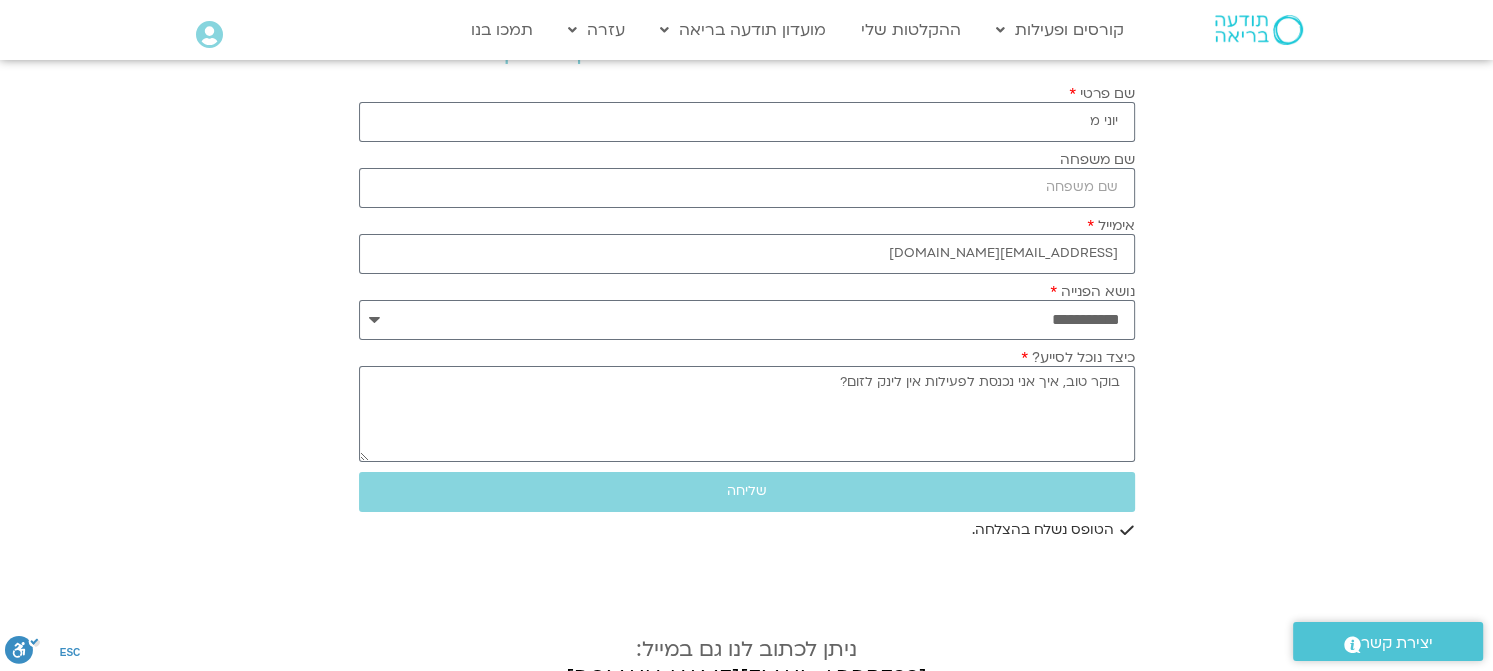 scroll, scrollTop: 0, scrollLeft: 0, axis: both 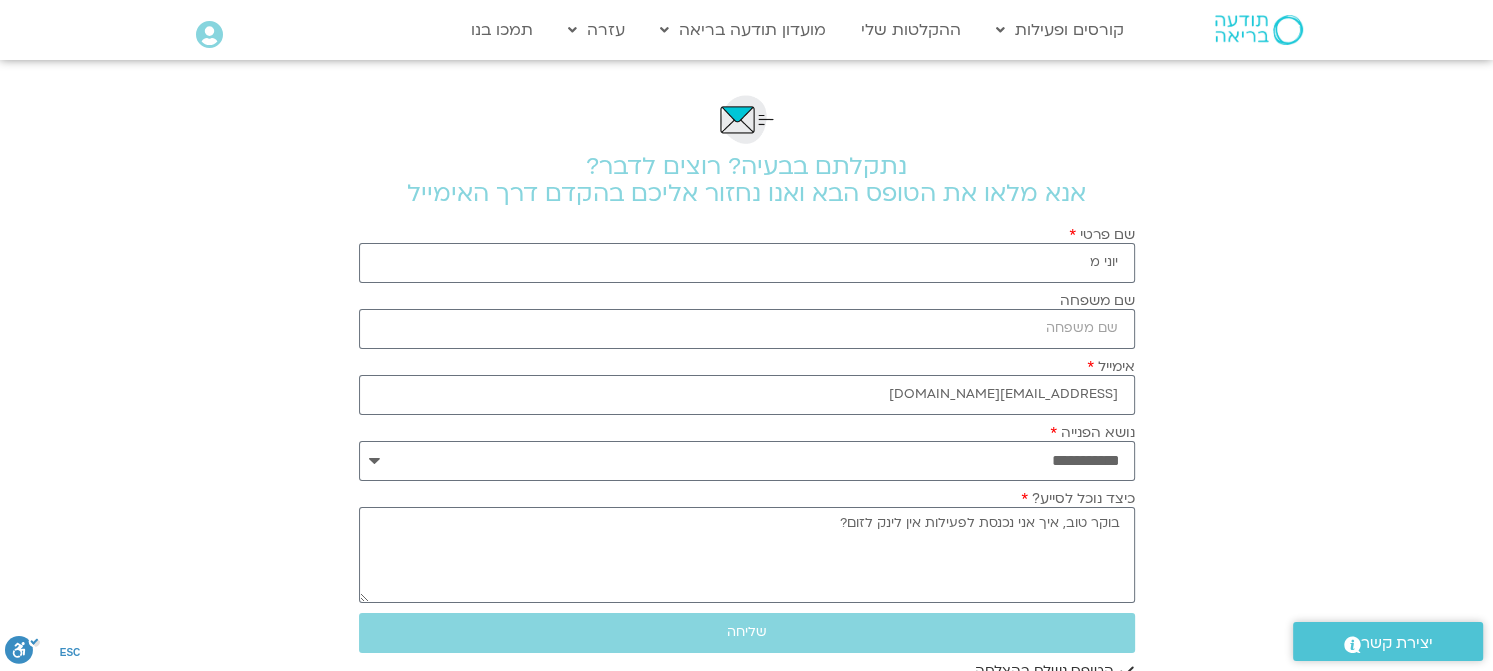 click at bounding box center (1259, 30) 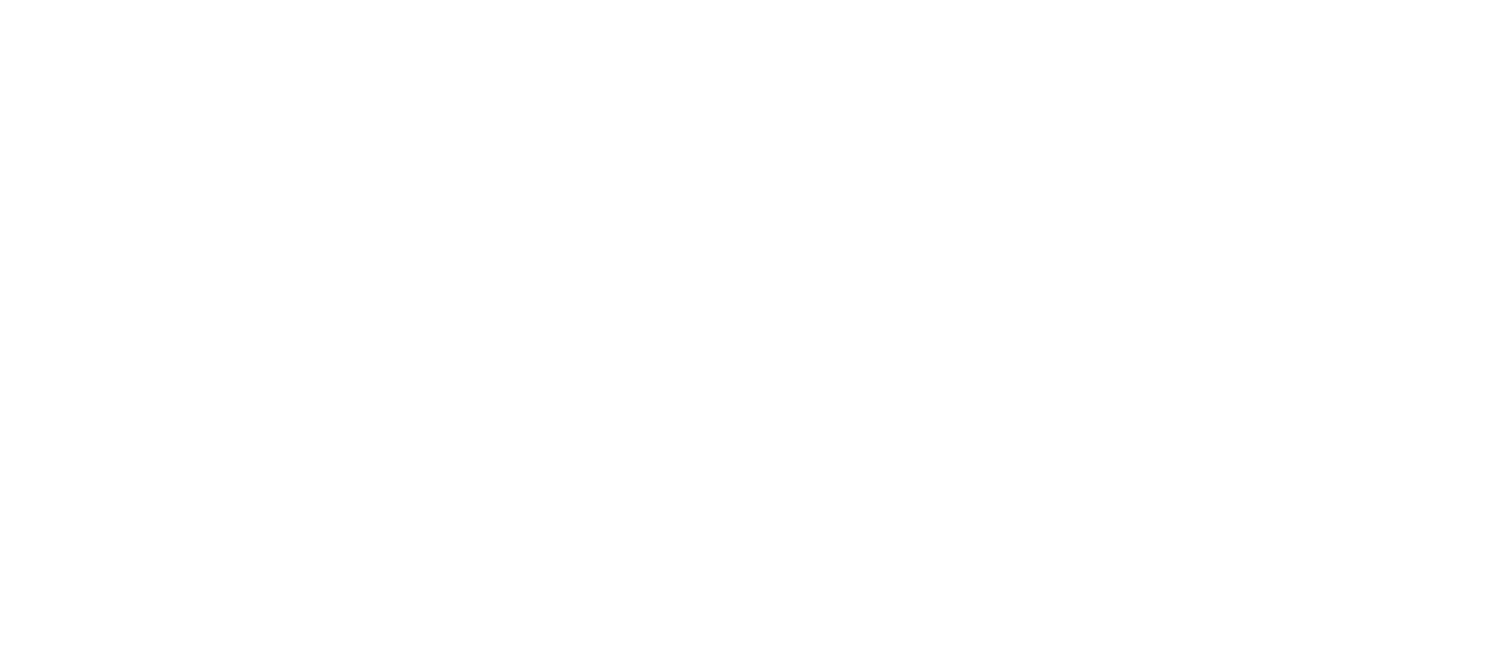 scroll, scrollTop: 0, scrollLeft: 0, axis: both 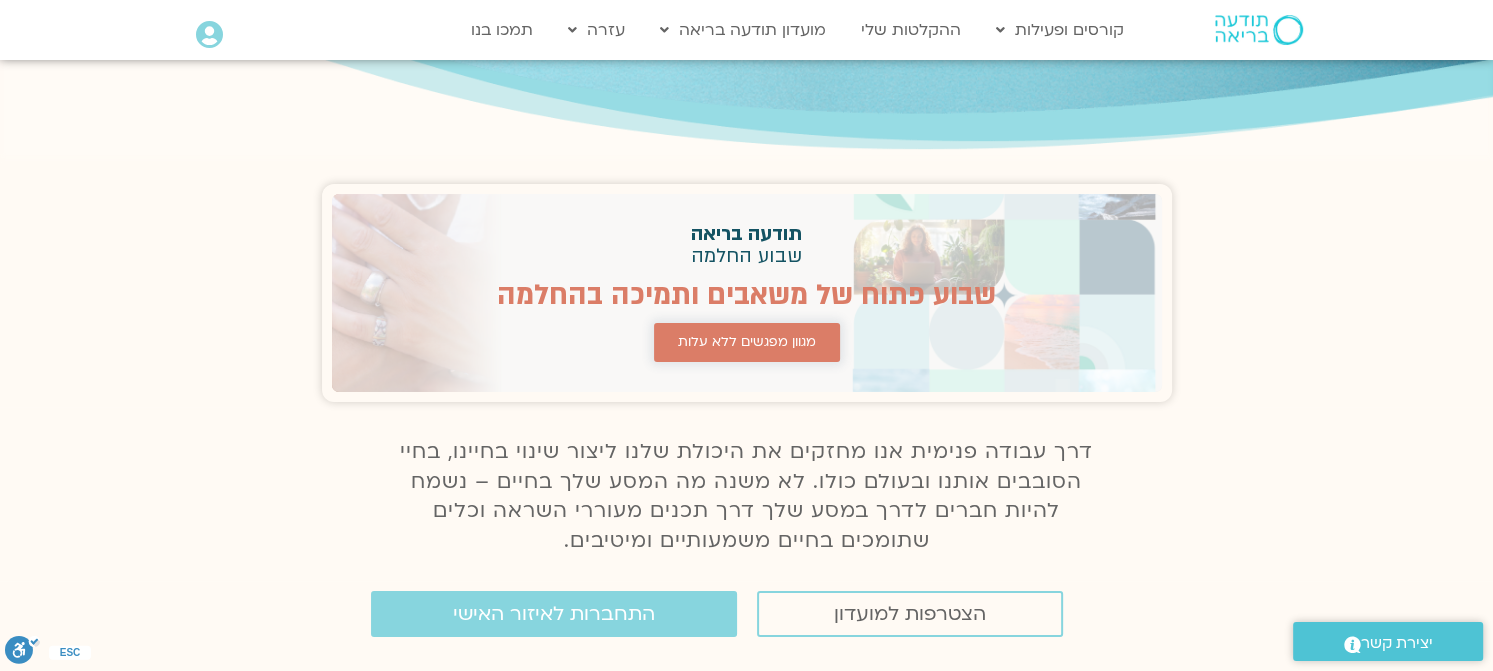 click on "מגוון מפגשים ללא עלות" at bounding box center [747, 342] 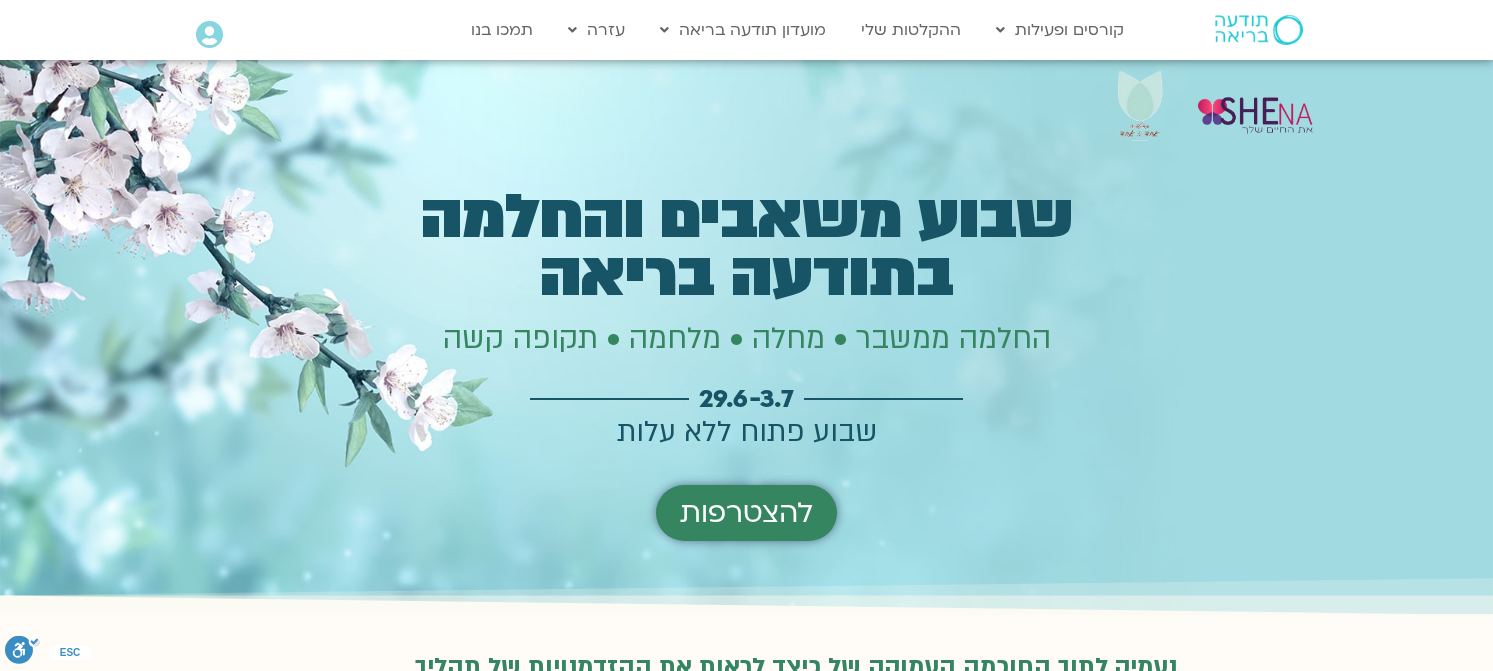 scroll, scrollTop: 0, scrollLeft: 0, axis: both 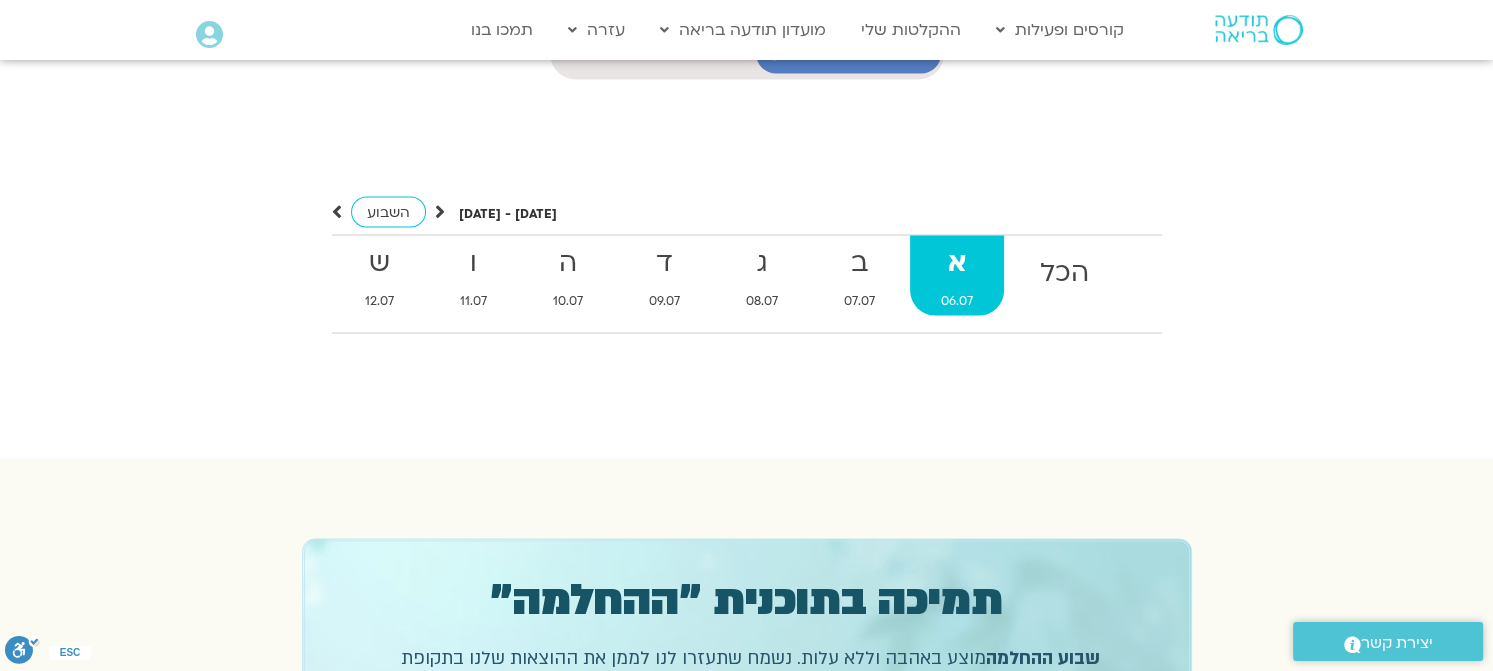 click on "א" at bounding box center [957, 263] 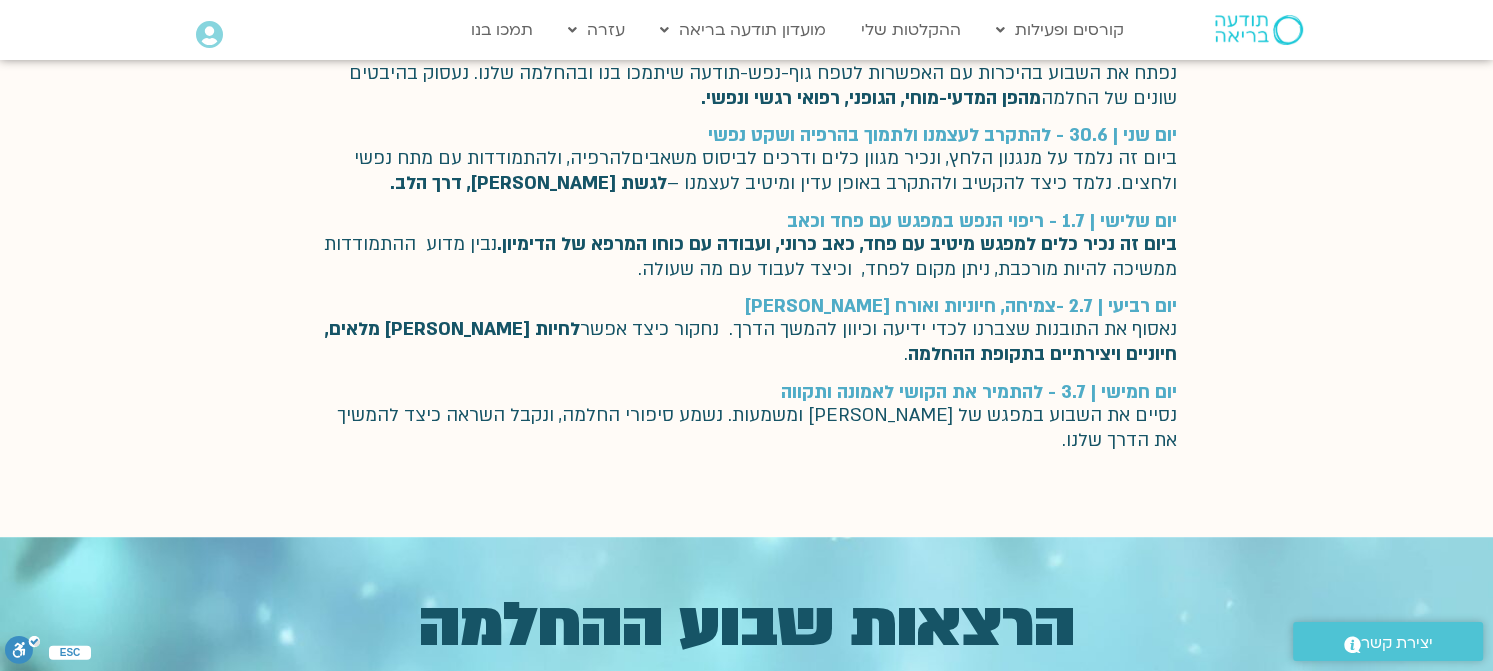 scroll, scrollTop: 1300, scrollLeft: 0, axis: vertical 